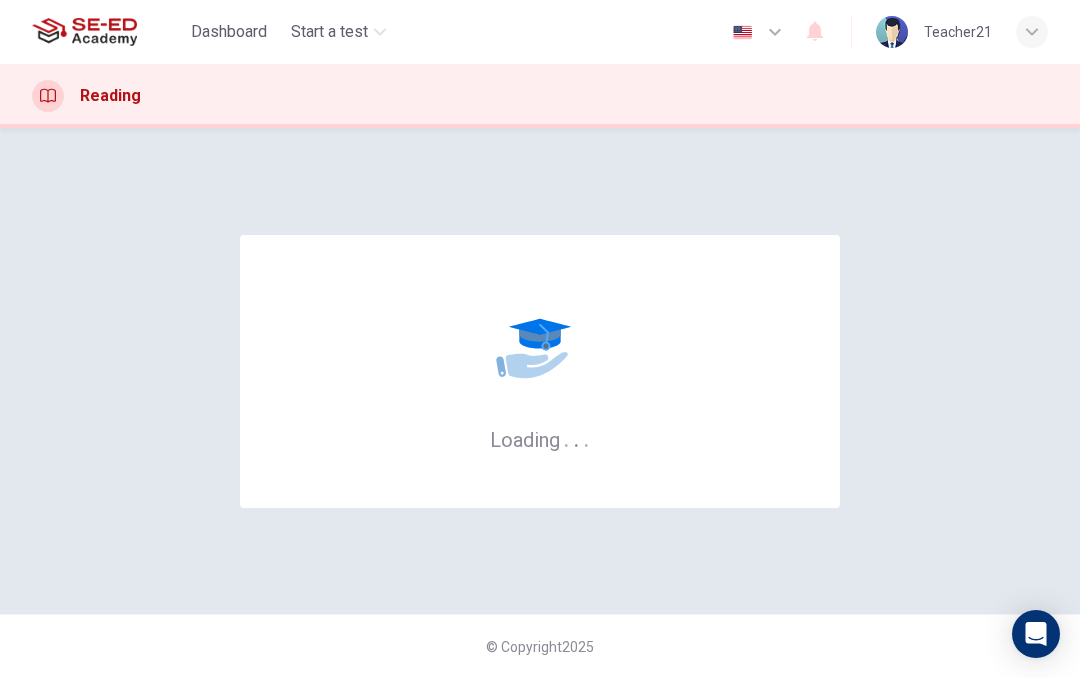 scroll, scrollTop: 0, scrollLeft: 0, axis: both 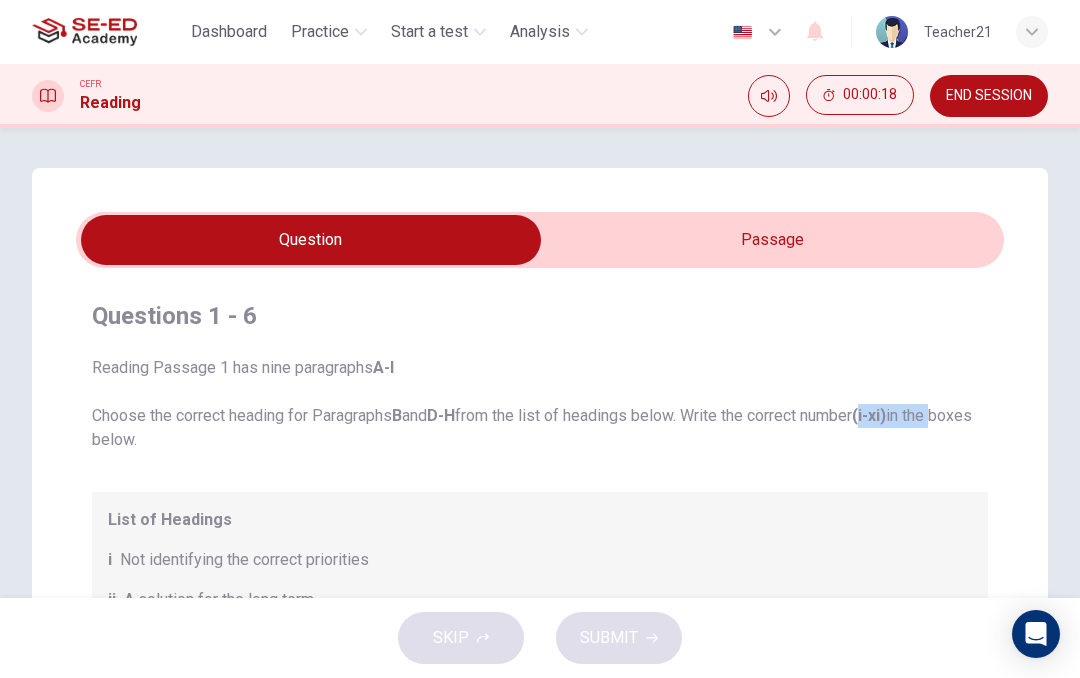 click on "Questions 1 - 6 Reading Passage 1 has nine paragraphs  A-I
Choose the correct heading for Paragraphs  B  and  D-H  from the list of headings below.
Write the correct number  (i-xi)  in the boxes below. List of Headings i Not identifying the correct priorities ii A solution for the long term iii The difficulty of changing your mind iv Why looking back is unhelpful v Strengthening inner resources vi A successful approach to the study of decision-making vii The danger of trusting a global market viii Reluctance to go beyond the familiar ix The power of the first number x The need for more effective risk assessment 1 ​ ​ Paragraph B 2 ​ ​ Paragraph D 3 ​ ​ Paragraph E 4 ​ ​ Paragraph F 5 ​ ​ Paragraph G 6 ​ ​ Paragraph H Why Risks Can Go Wrong CLICK TO ZOOM Click to Zoom A B C D E F G H I" at bounding box center [540, 650] 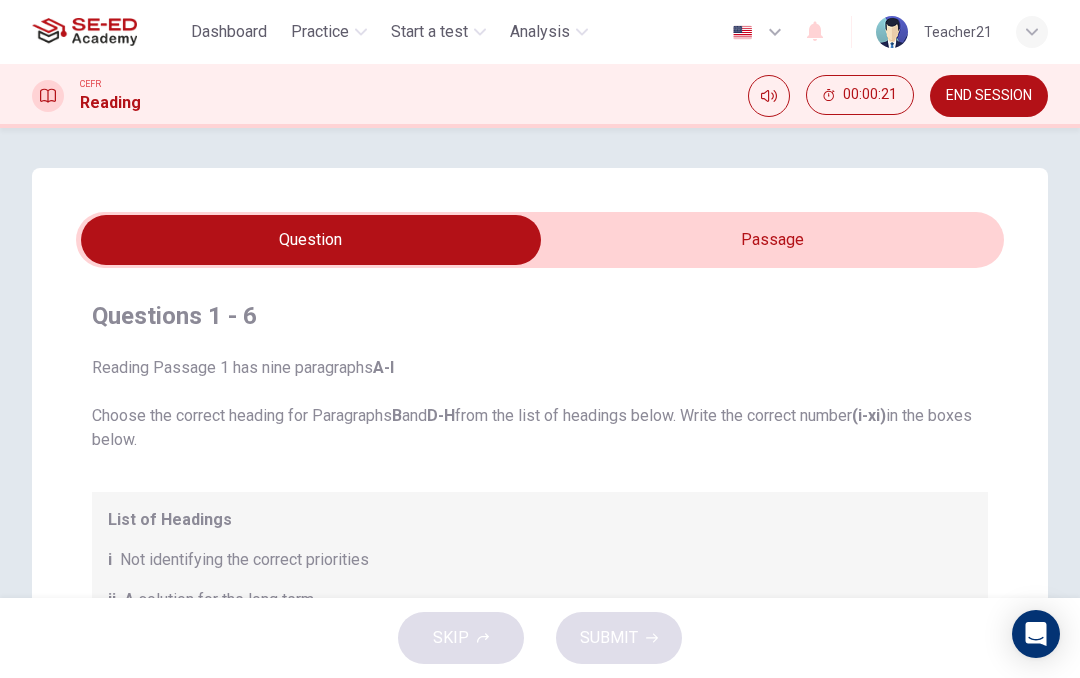 click on "Start a test" at bounding box center [429, 32] 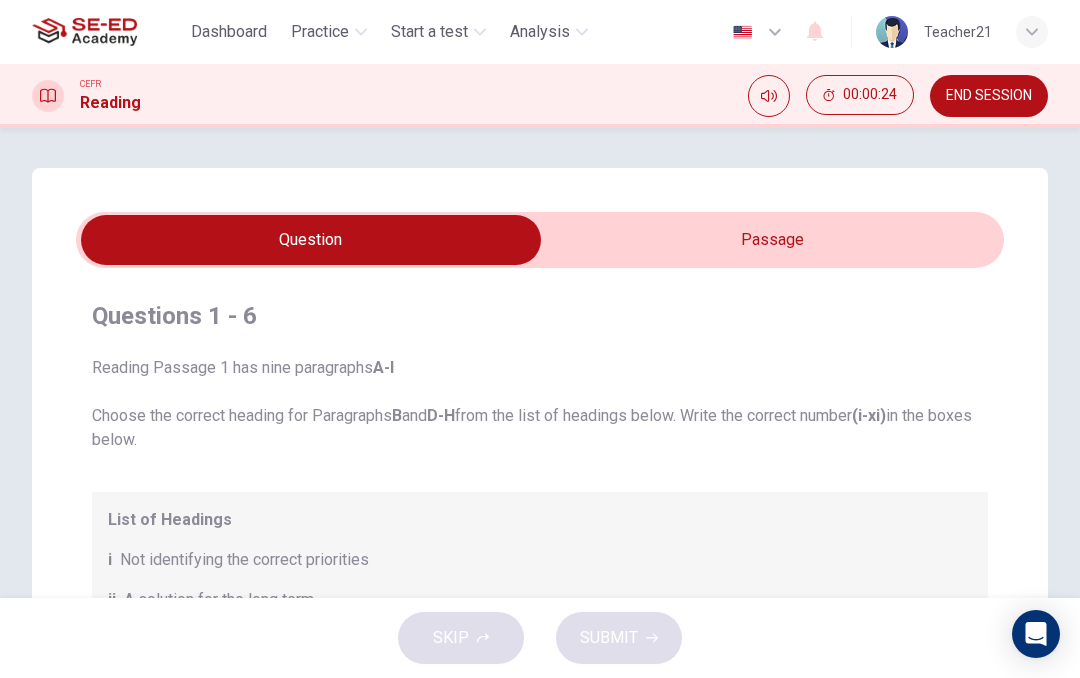 click on "Practice" at bounding box center (320, 32) 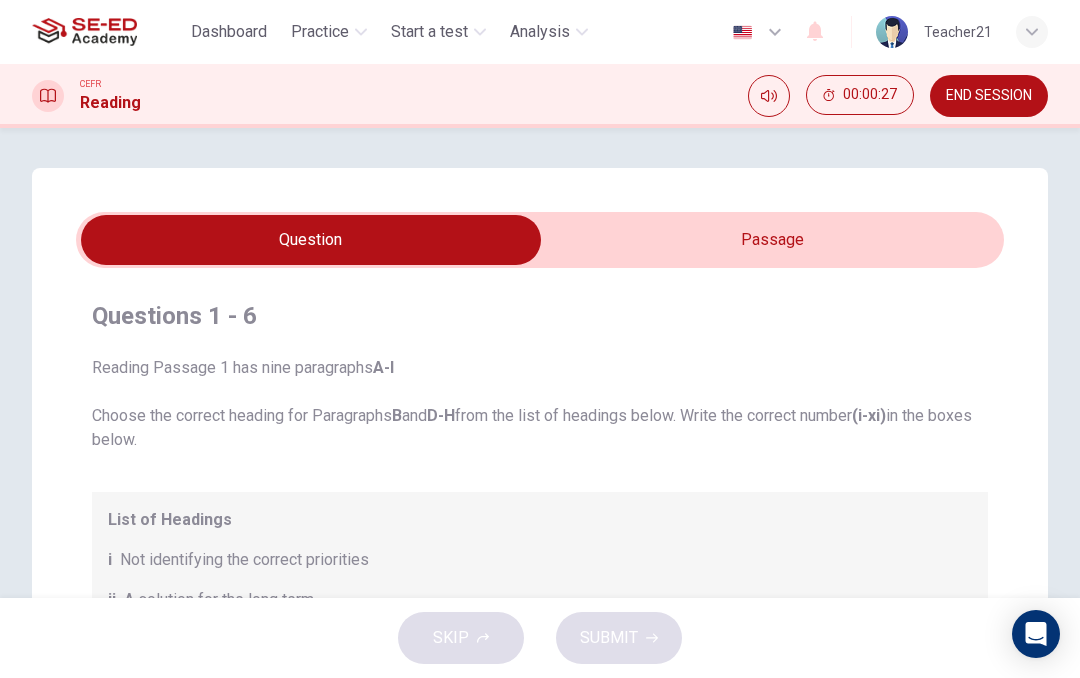click on "Dashboard" at bounding box center (229, 32) 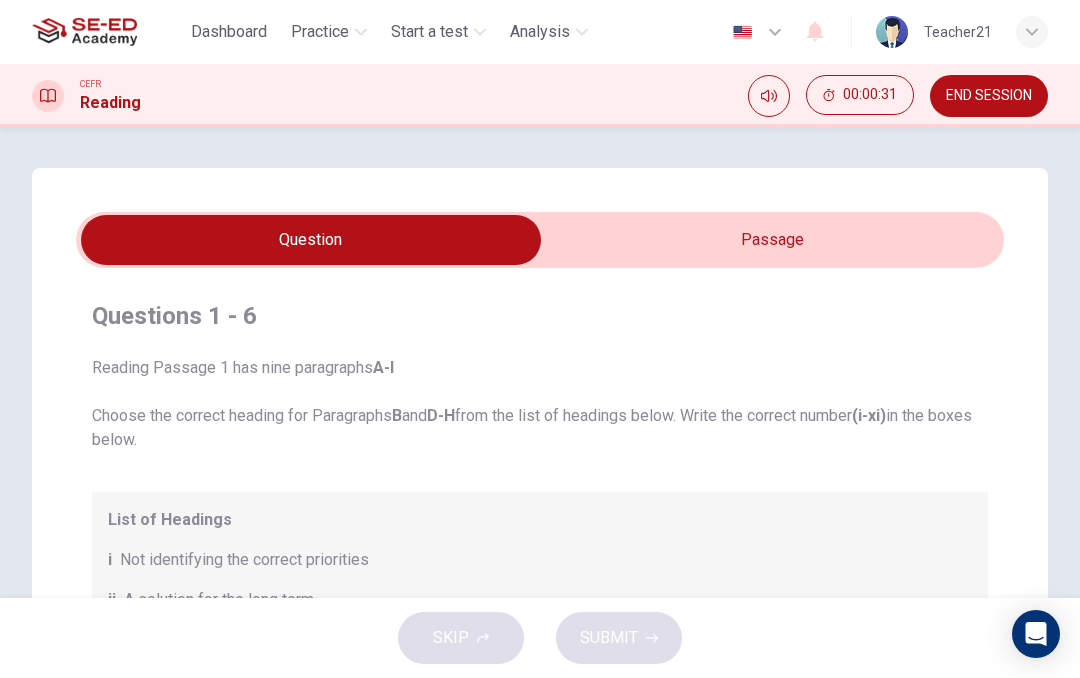 click at bounding box center [311, 240] 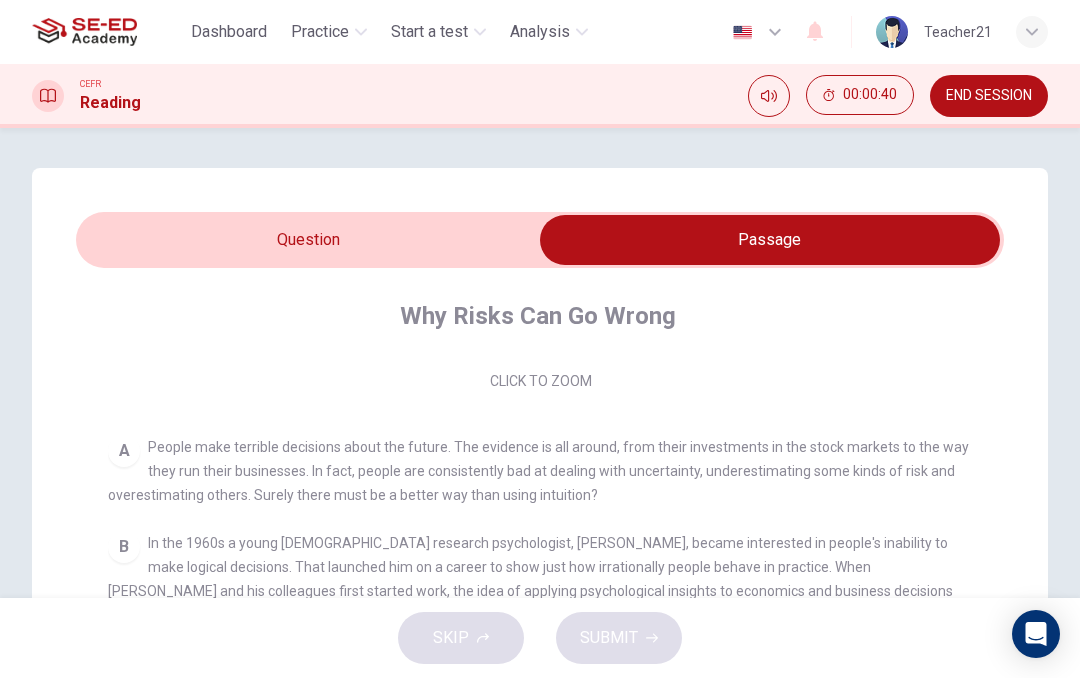 scroll, scrollTop: 305, scrollLeft: 0, axis: vertical 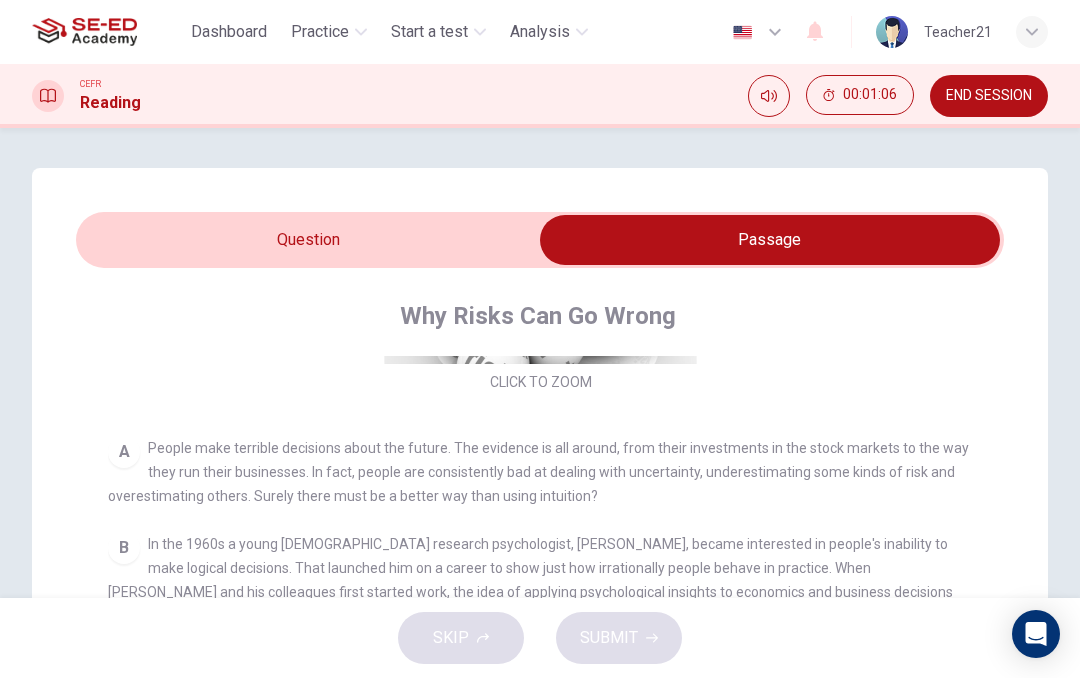 click on "Practice" at bounding box center [320, 32] 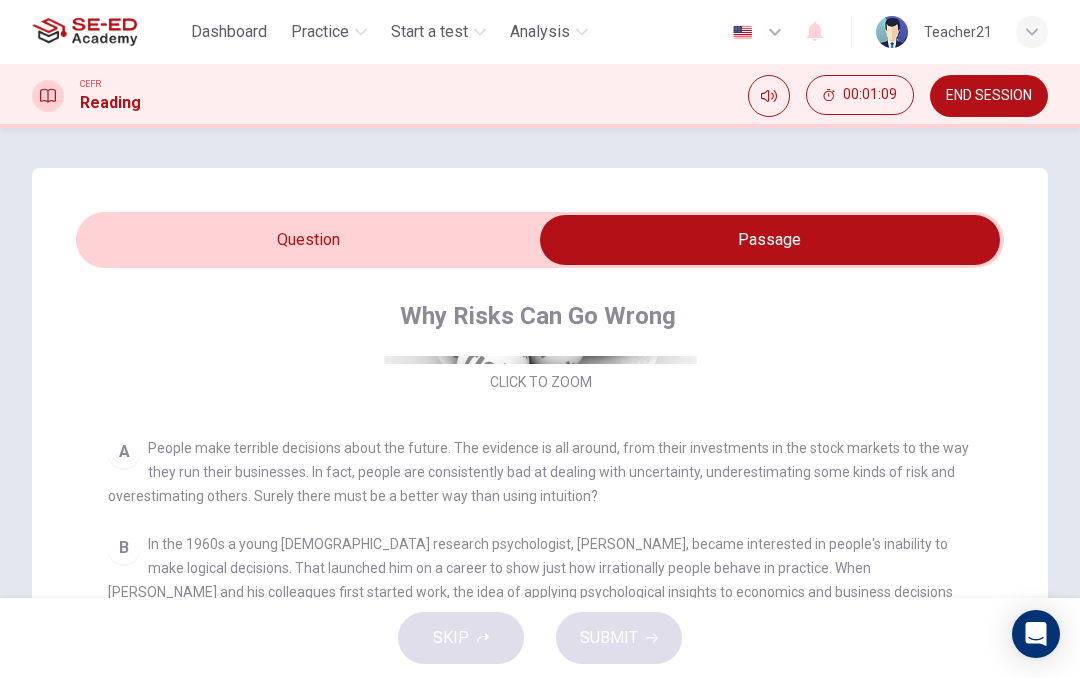 click on "Practice" at bounding box center [320, 32] 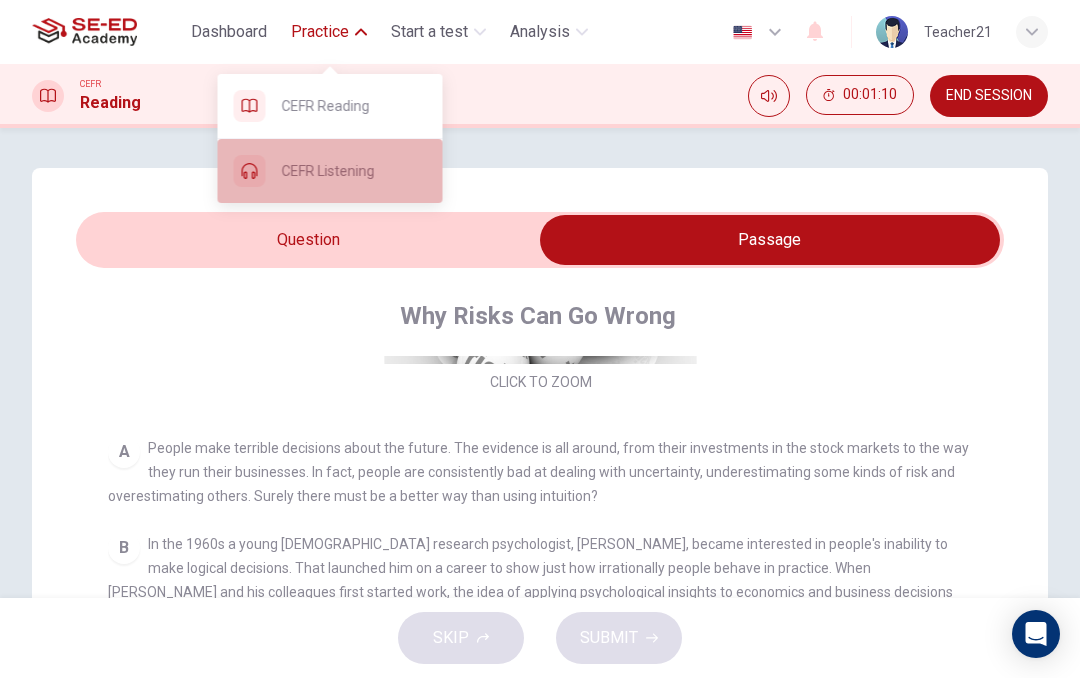 click on "CEFR Listening" at bounding box center [354, 171] 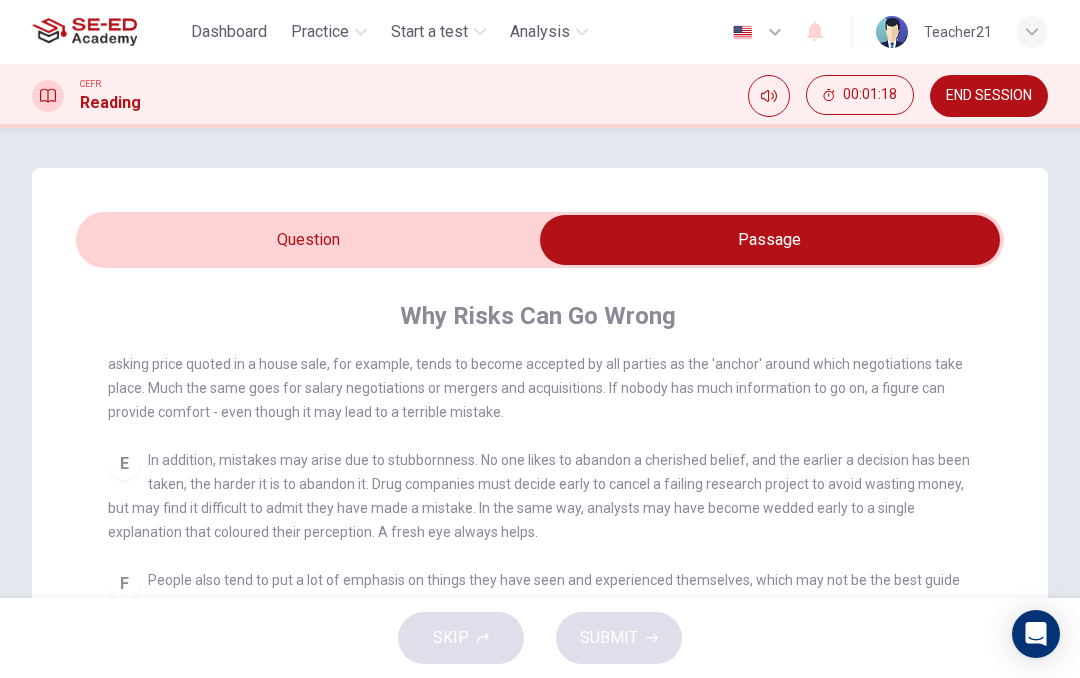 scroll, scrollTop: 985, scrollLeft: 0, axis: vertical 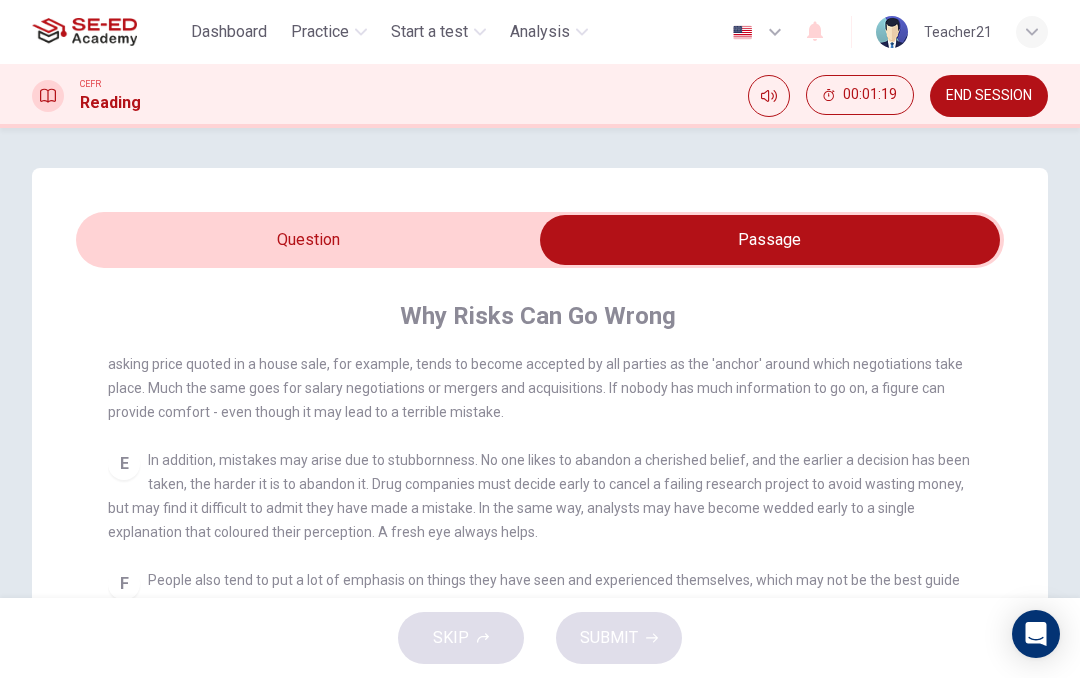 click on "SKIP SUBMIT" at bounding box center [540, 638] 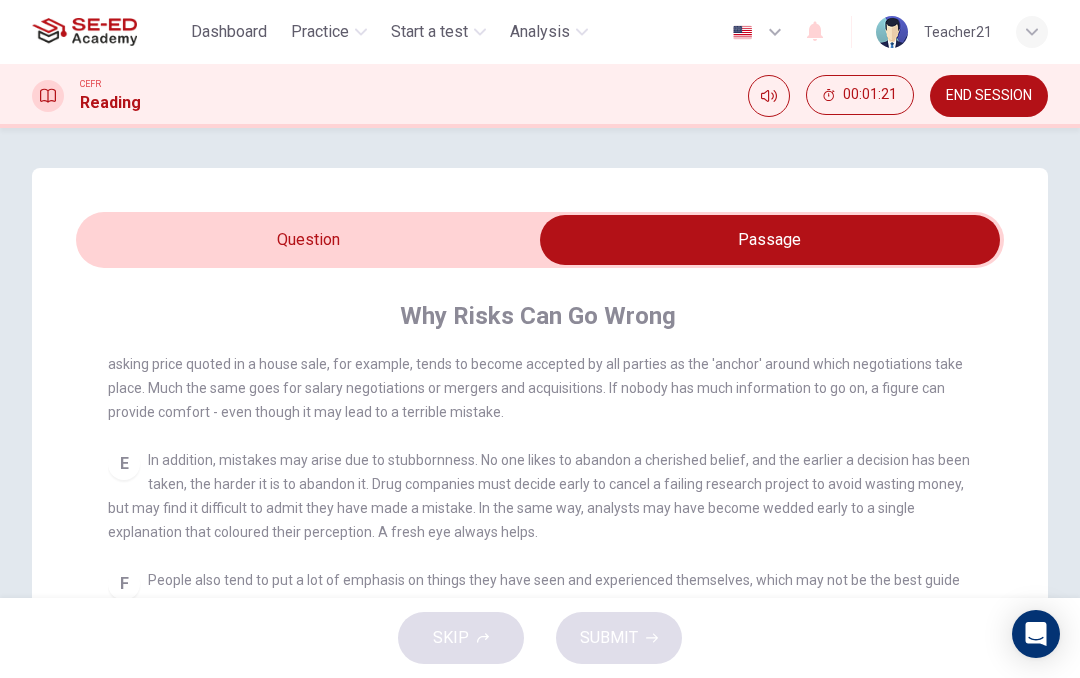 click on "In addition, mistakes may arise due to stubbornness. No one likes to abandon a cherished belief, and the earlier a decision has been taken, the harder it is to abandon it. Drug companies must decide early to cancel a failing research project to avoid wasting money, but may find it difficult to admit they have made a mistake. In the same way, analysts may have become wedded early to a single explanation that coloured their perception. A fresh eye always helps." at bounding box center [539, 496] 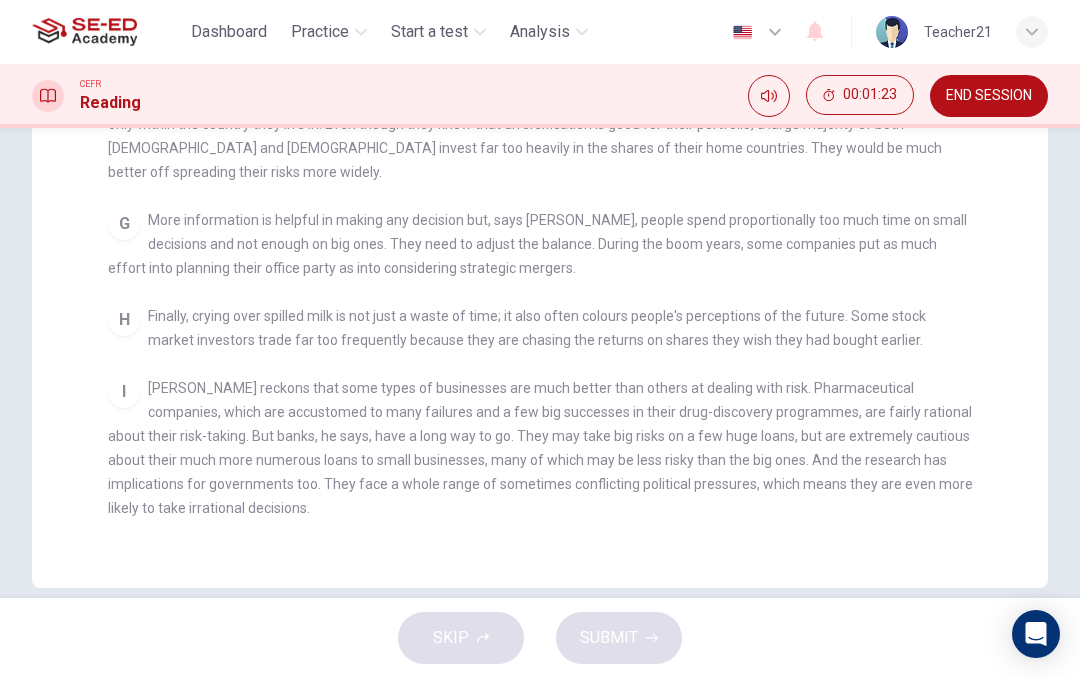 scroll, scrollTop: 529, scrollLeft: 0, axis: vertical 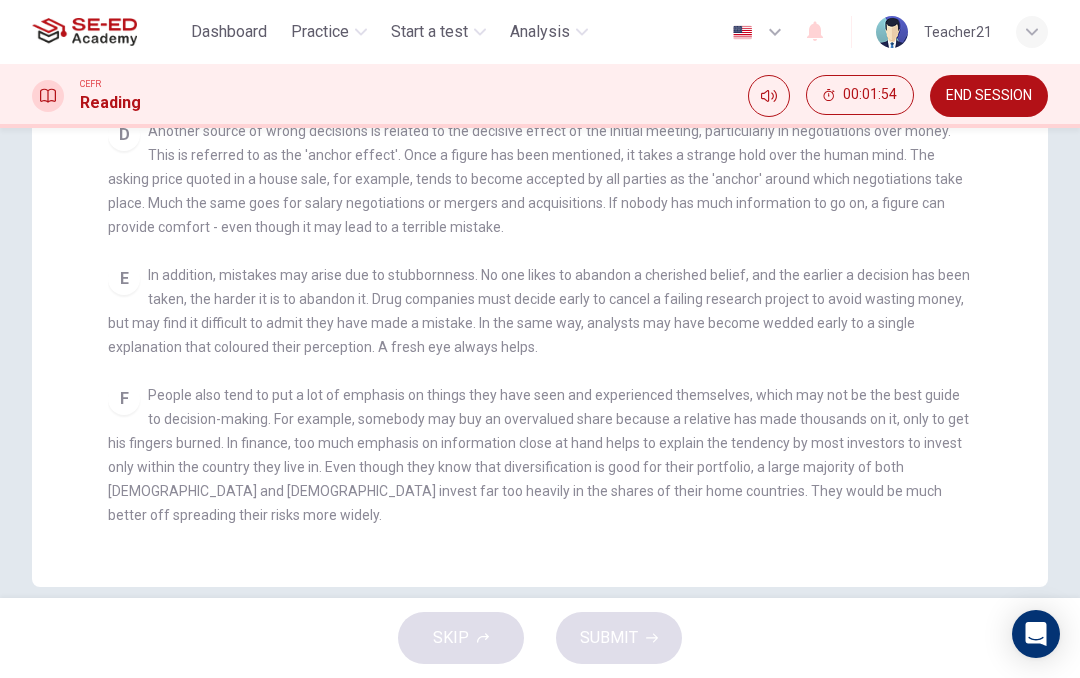 click on "Dashboard" at bounding box center (229, 32) 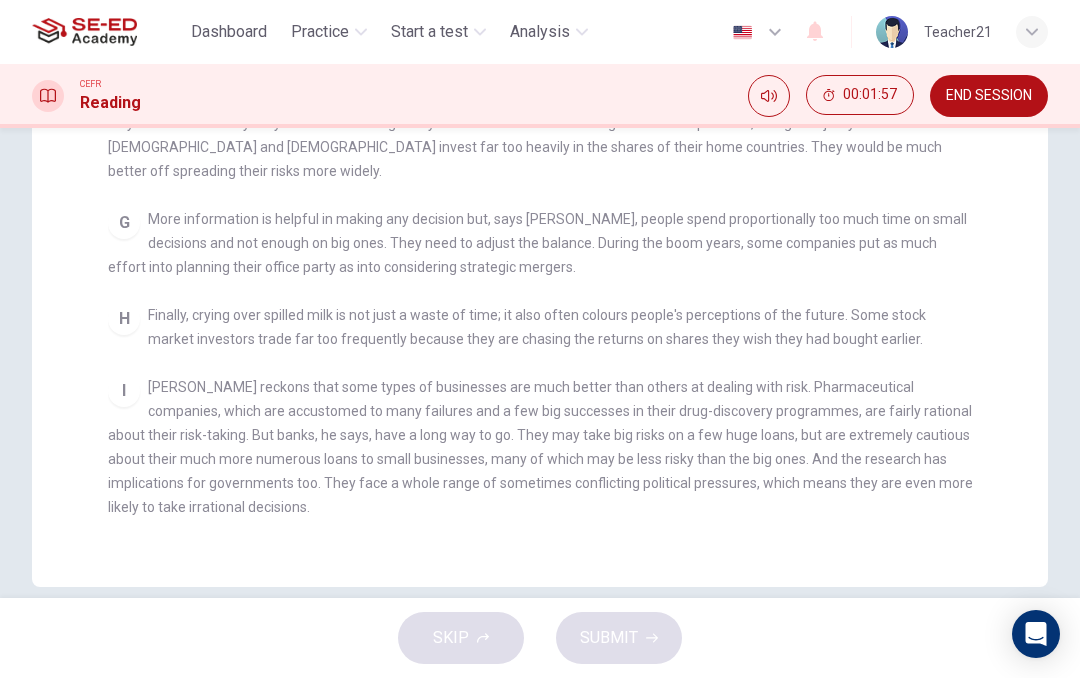 scroll, scrollTop: 985, scrollLeft: 0, axis: vertical 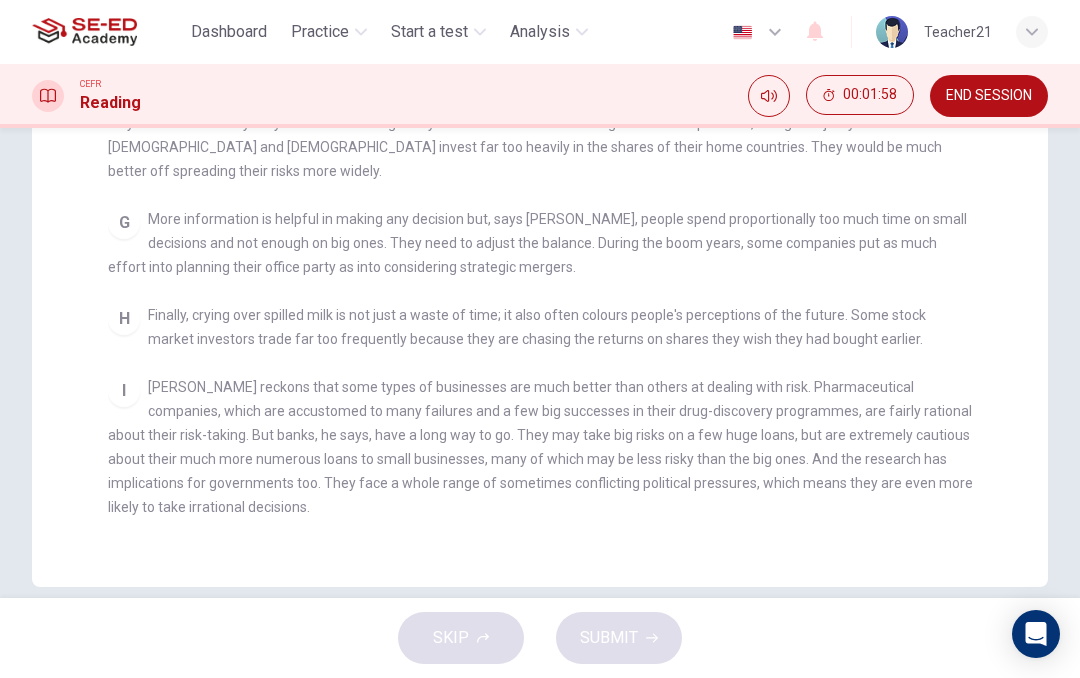 click on "Start a test" at bounding box center (429, 32) 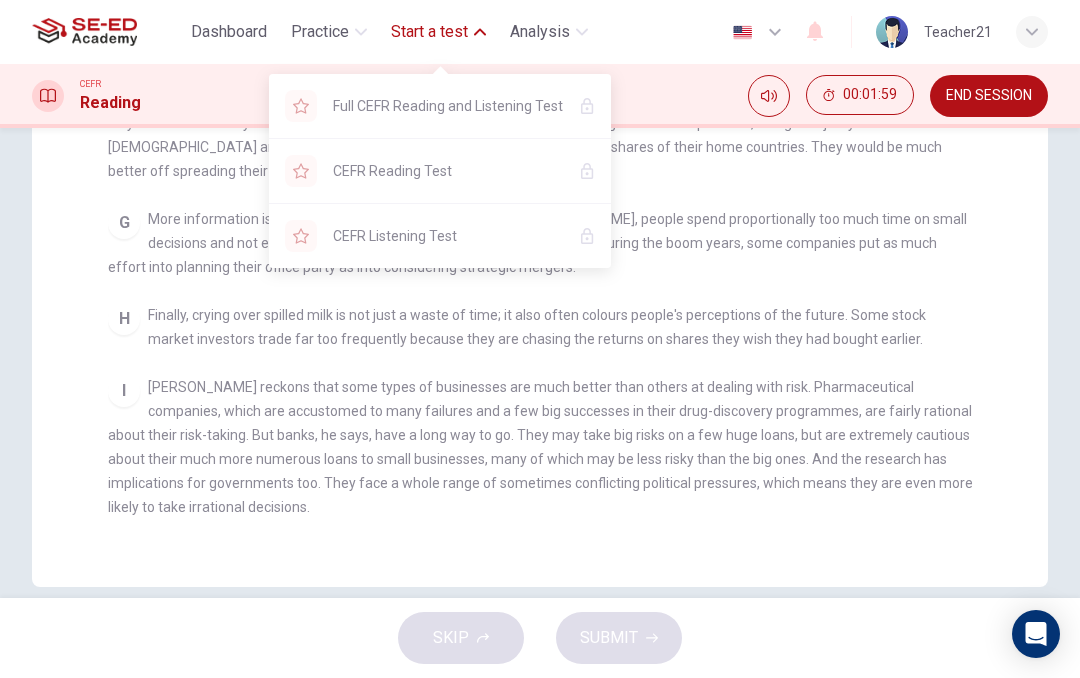 click on "Full CEFR Reading and Listening Test" at bounding box center (440, 106) 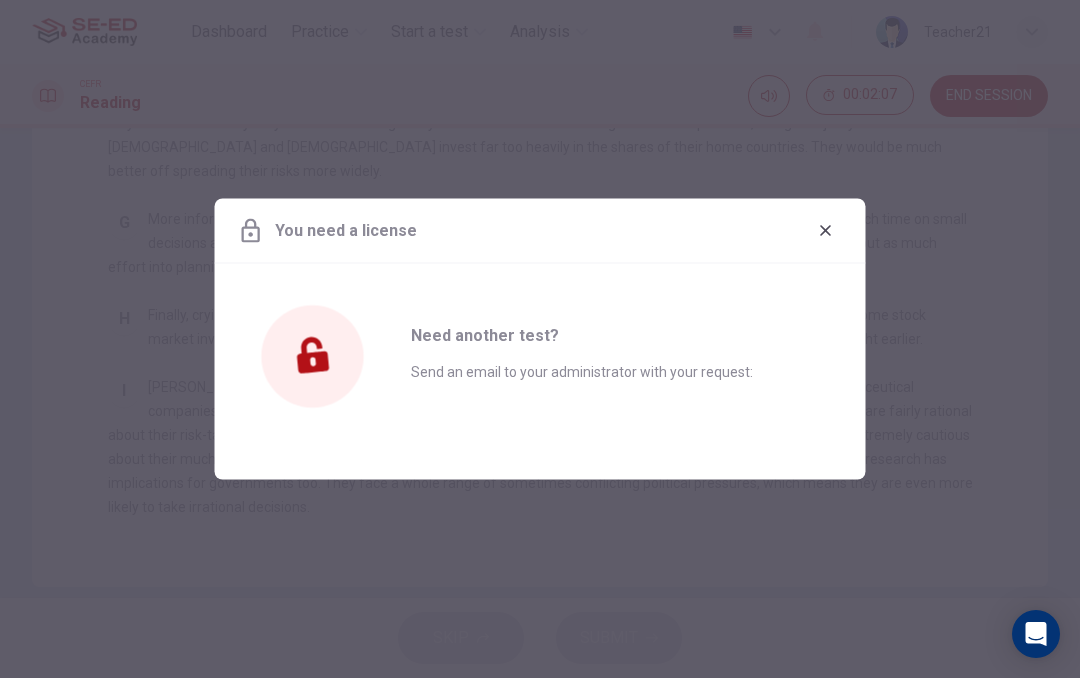 click 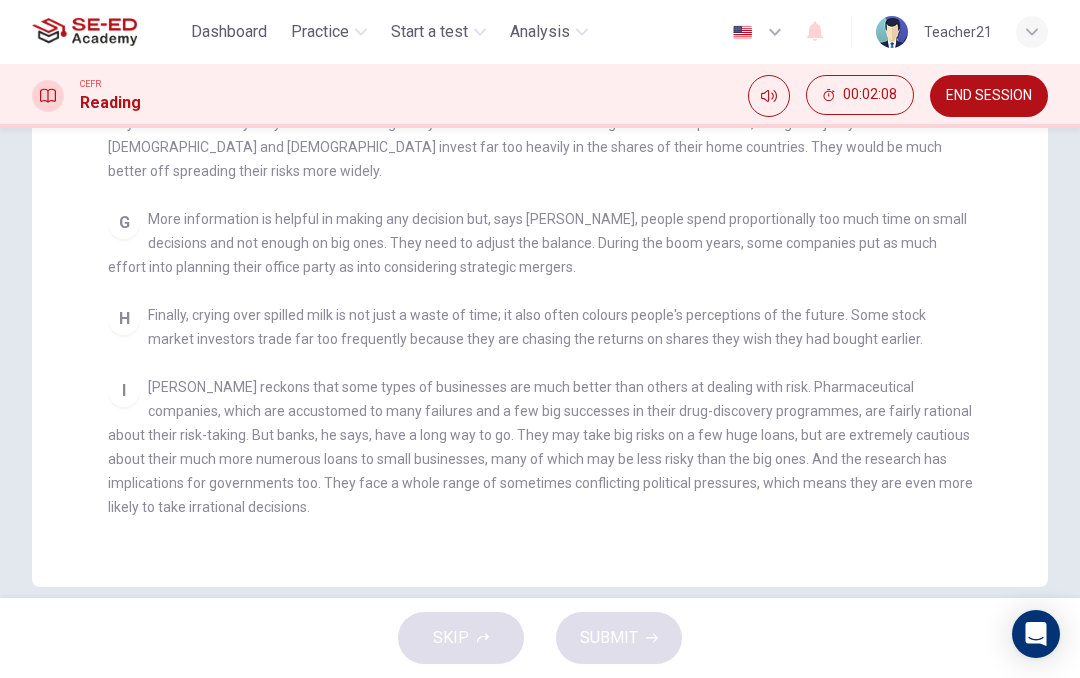 click on "Start a test" at bounding box center [429, 32] 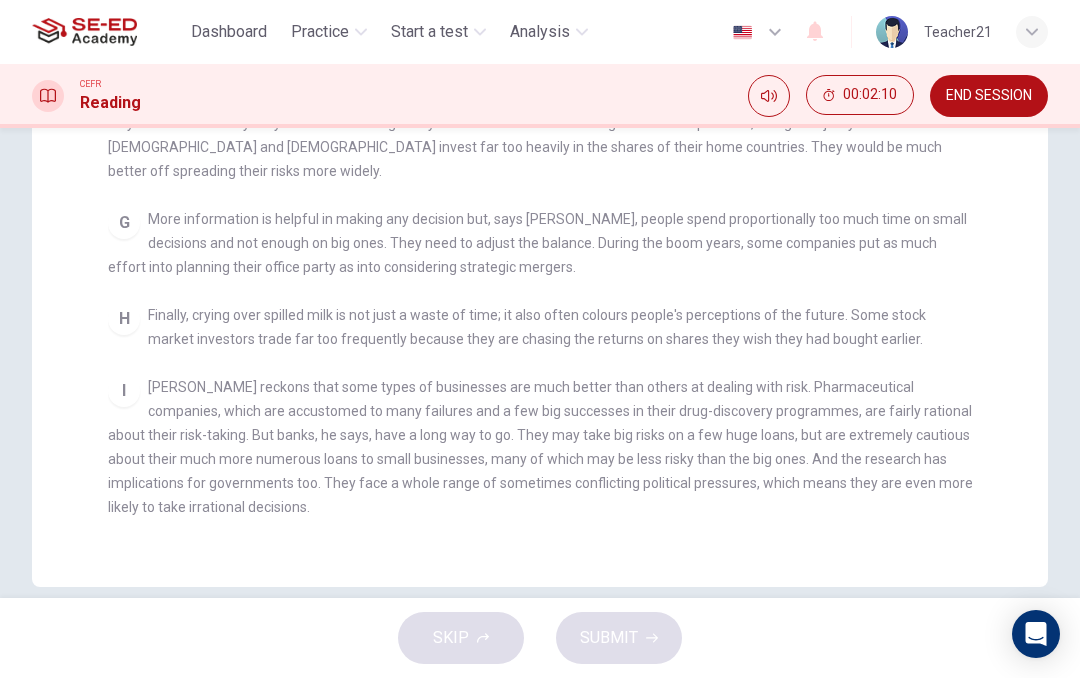 click on "CLICK TO ZOOM Click to Zoom A People make terrible decisions about the future. The evidence is all around, from their investments in the stock markets to the way they run their businesses. In fact, people are consistently bad at dealing with uncertainty, underestimating some kinds of risk and overestimating others. Surely there must be a better way than using intuition? B C D Another source of wrong decisions is related to the decisive effect of the initial meeting, particularly in negotiations over money. This is referred to as the 'anchor effect'. Once a figure has been mentioned, it takes a strange hold over the human mind. The asking price quoted in a house sale, for example, tends to become accepted by all parties as the 'anchor' around which negotiations take place. Much the same goes for salary negotiations or mergers and acquisitions. If nobody has much information to go on, a figure can provide comfort - even though it may lead to a terrible mistake. E F G H I" at bounding box center [553, 185] 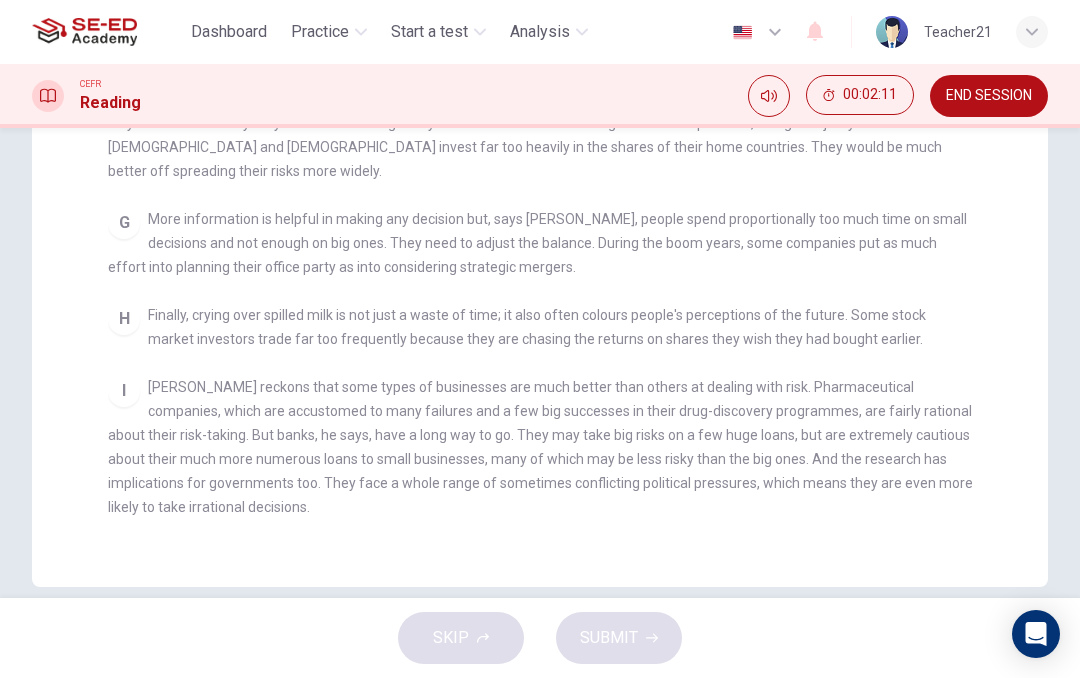 click on "Start a test" at bounding box center [429, 32] 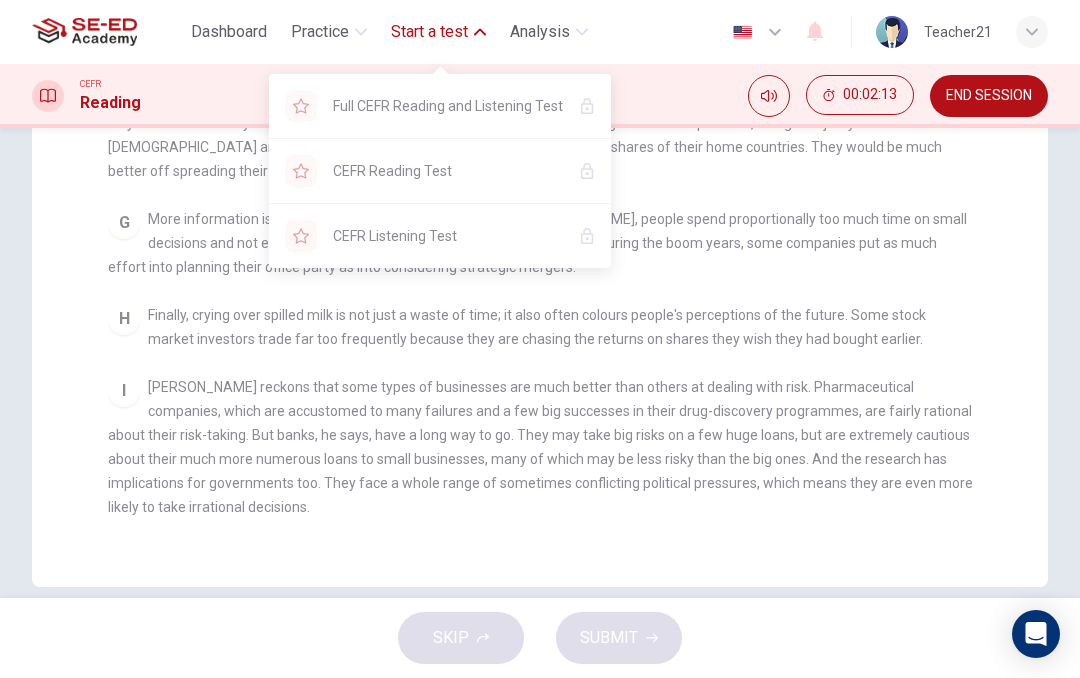click on "CEFR Listening Test" at bounding box center (440, 236) 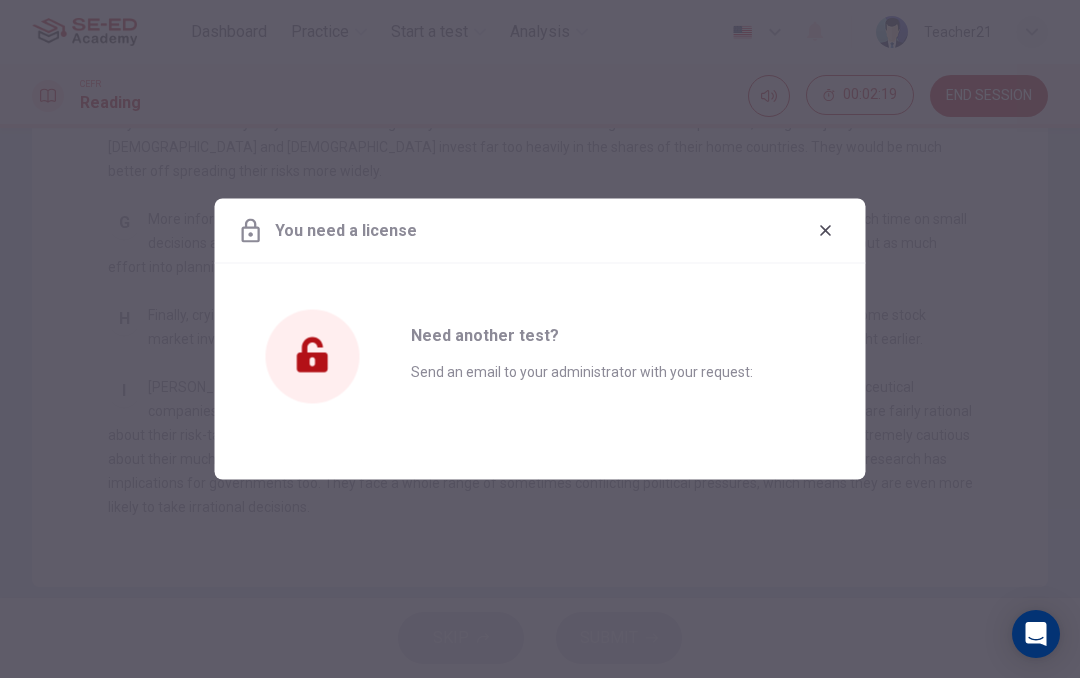 click 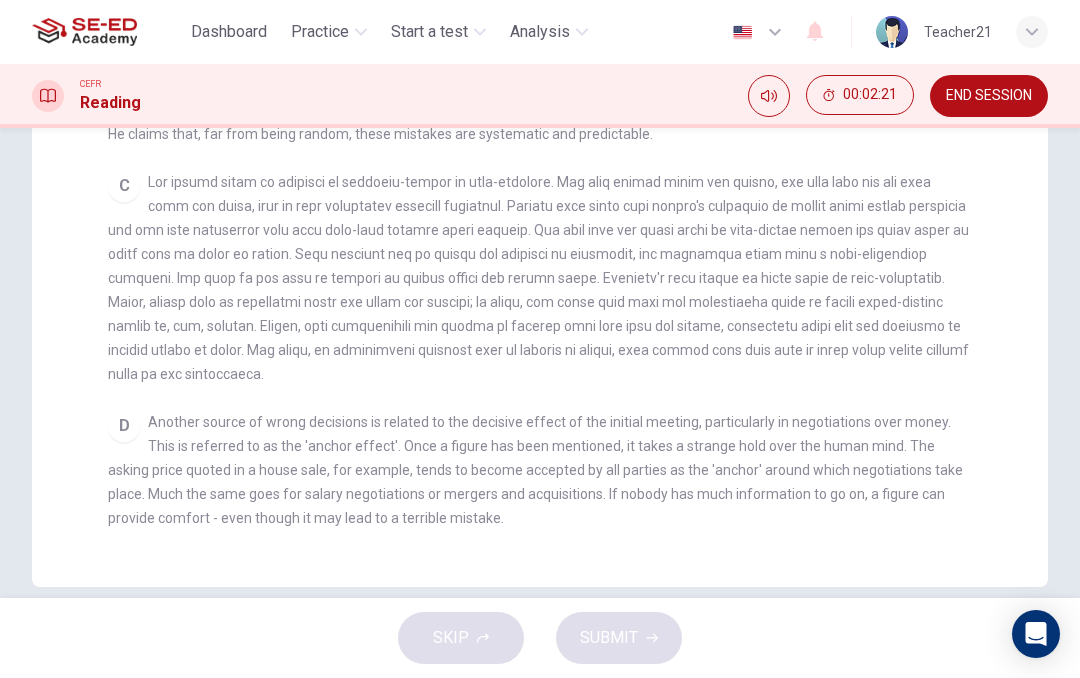 click on "Analysis" at bounding box center (540, 32) 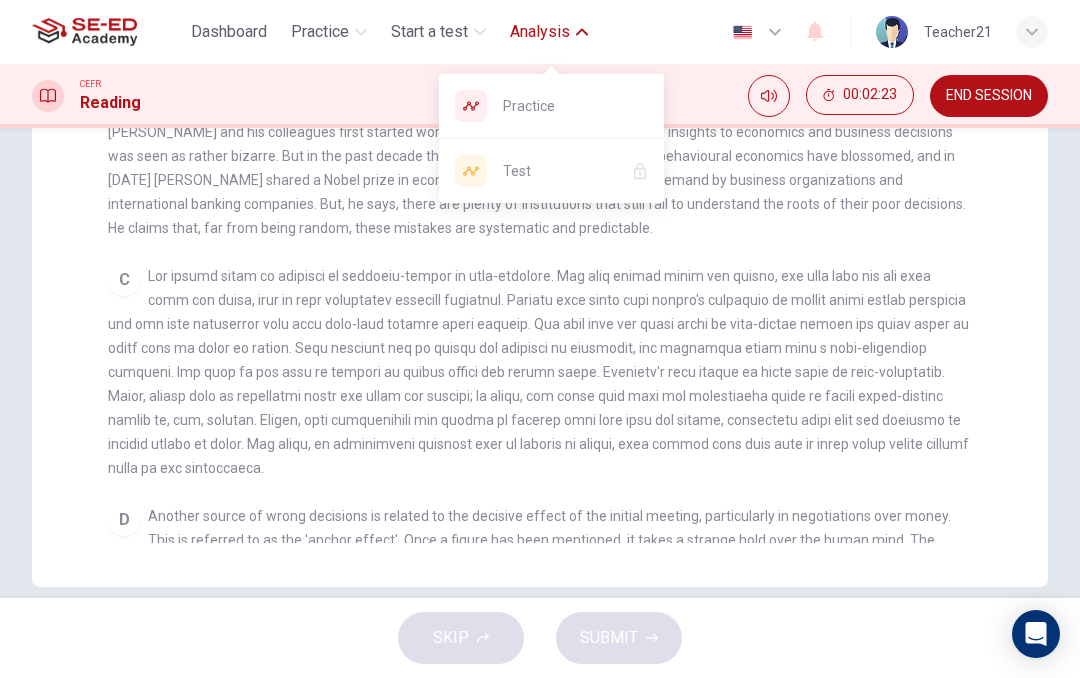 click on "Practice" at bounding box center (551, 106) 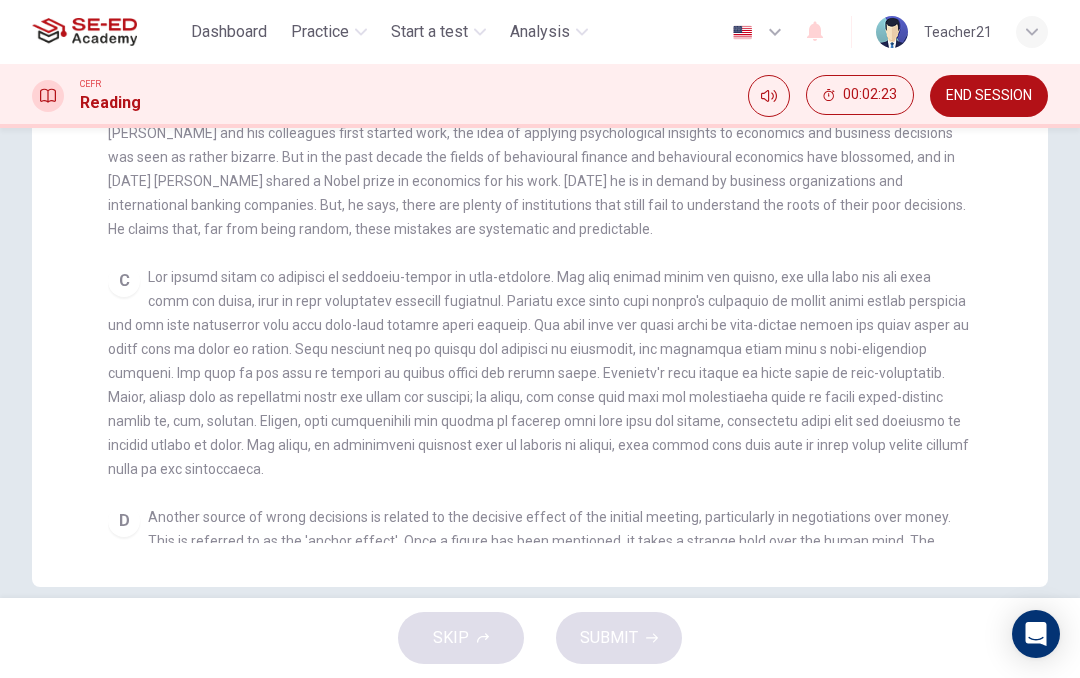 scroll, scrollTop: 233, scrollLeft: 0, axis: vertical 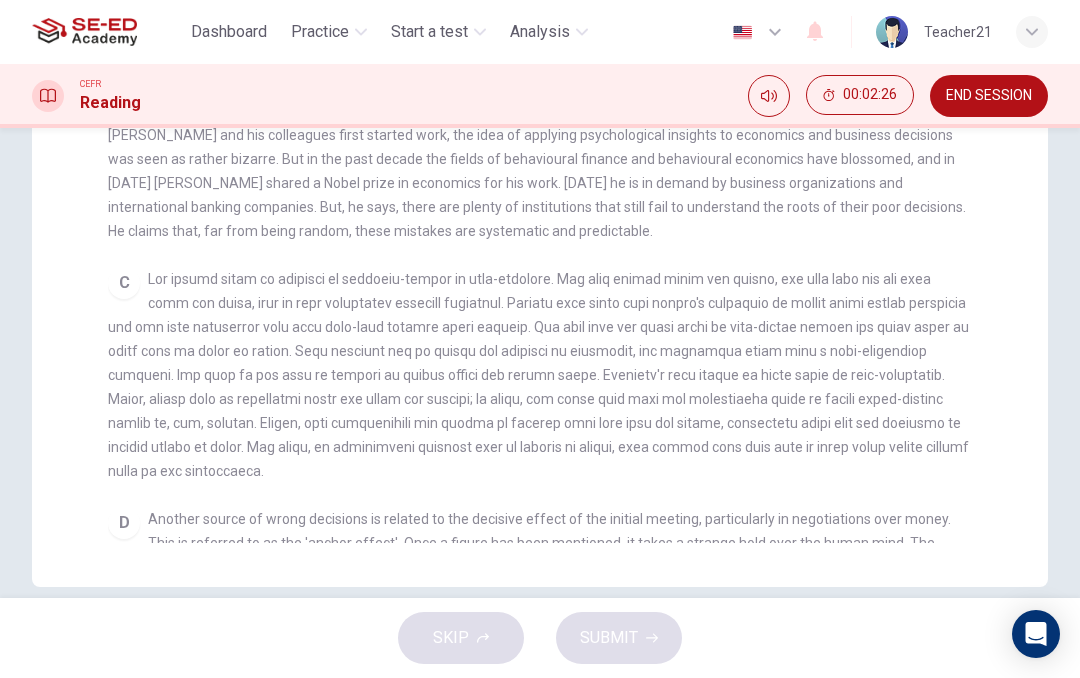 click on "Analysis" at bounding box center [540, 32] 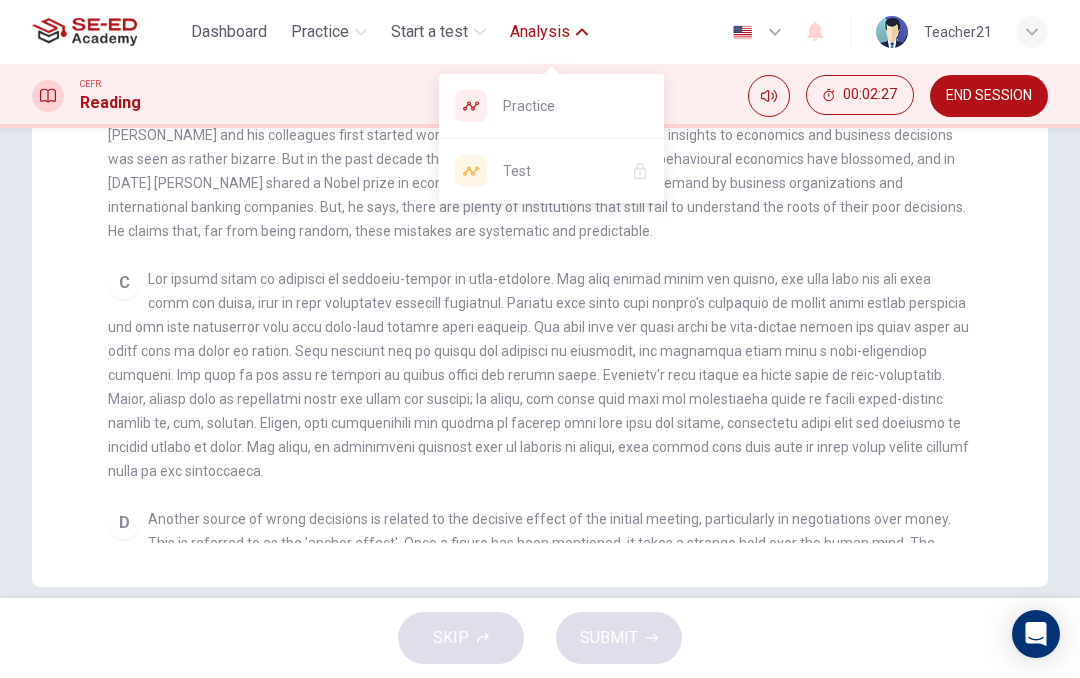 click on "Practice" at bounding box center [567, 106] 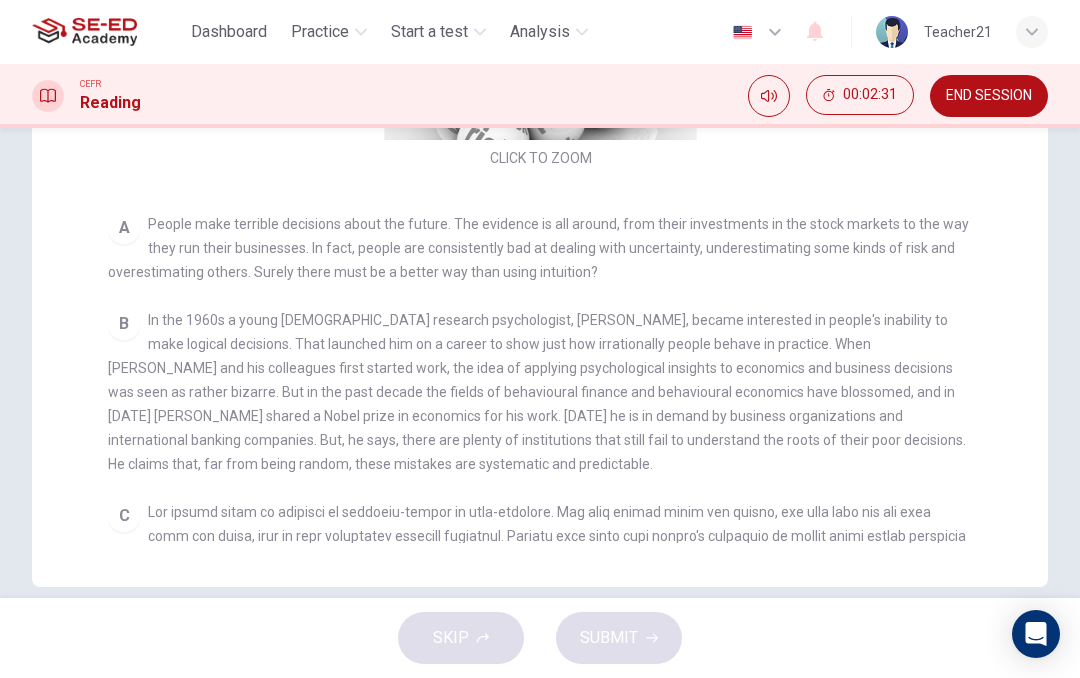 scroll, scrollTop: 0, scrollLeft: 0, axis: both 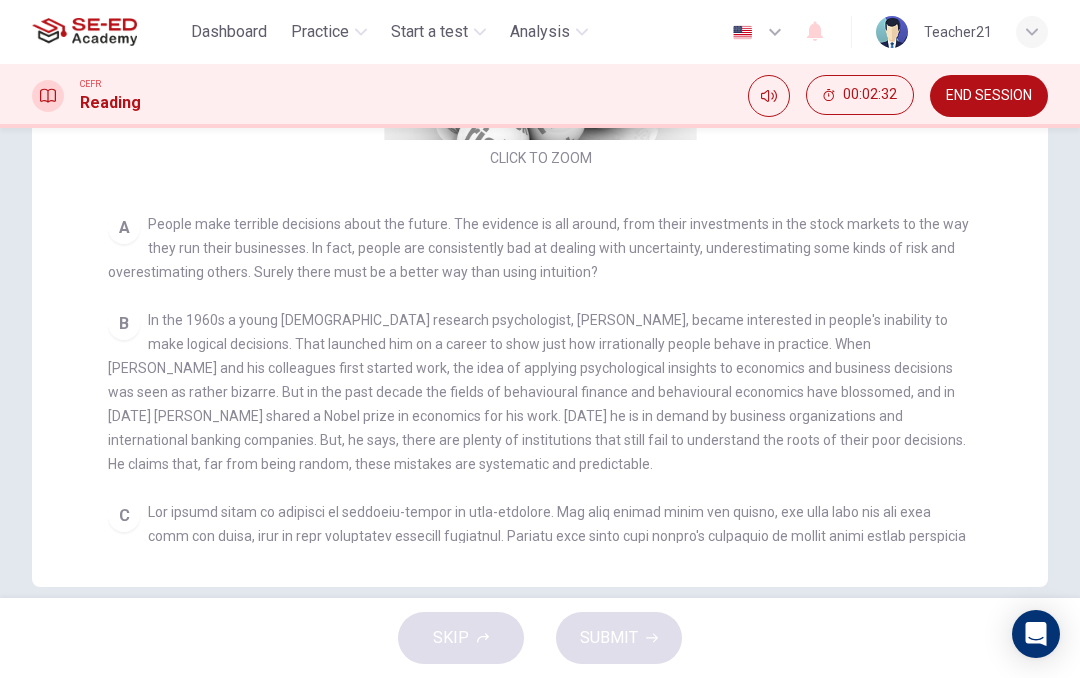 click 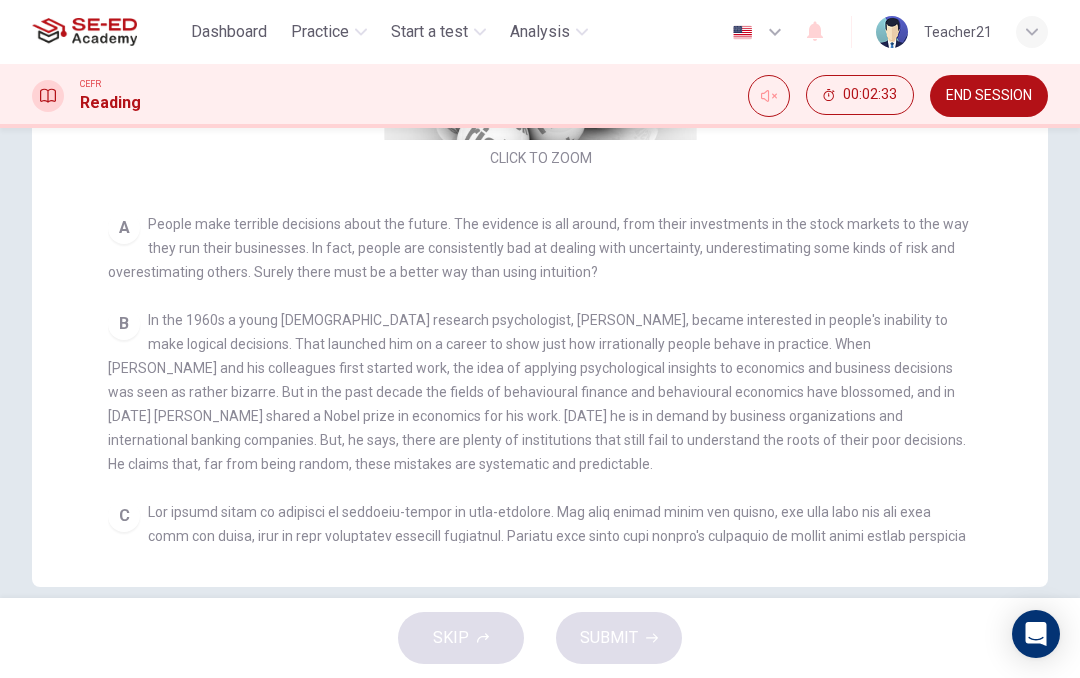 click at bounding box center [769, 96] 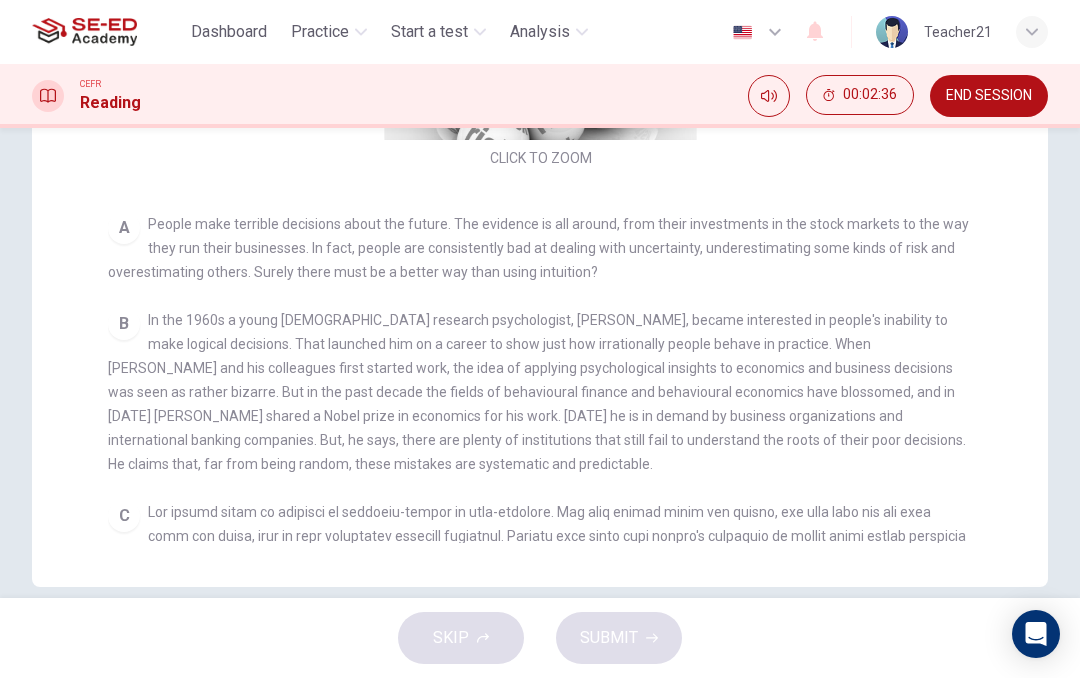 click on "Practice" at bounding box center (320, 32) 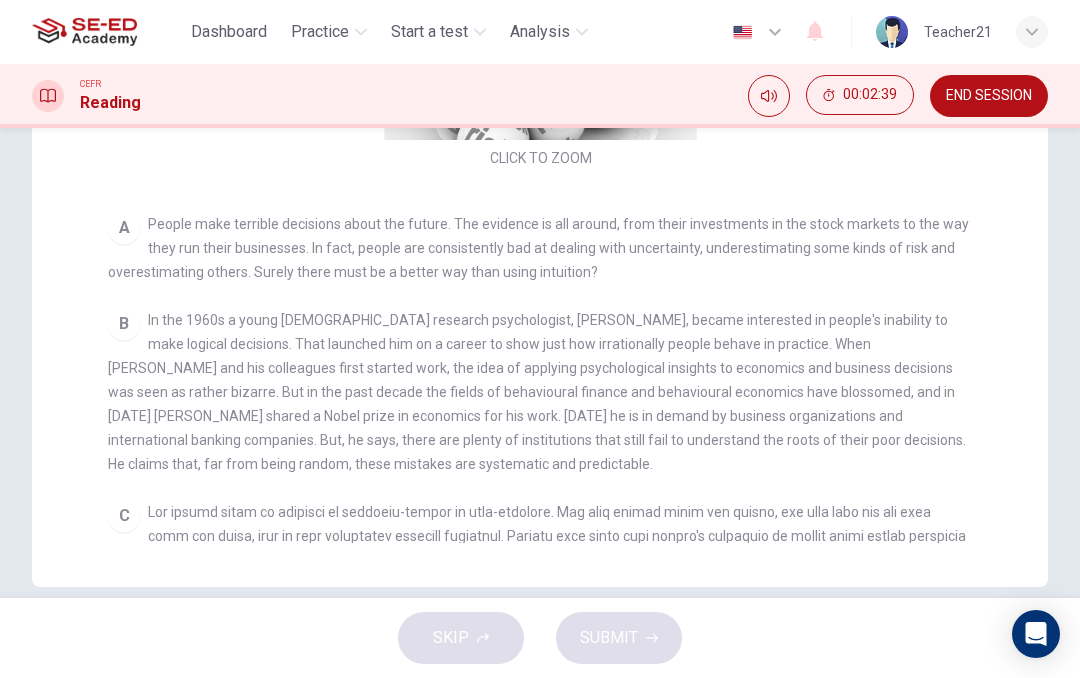 click on "Practice" at bounding box center [320, 32] 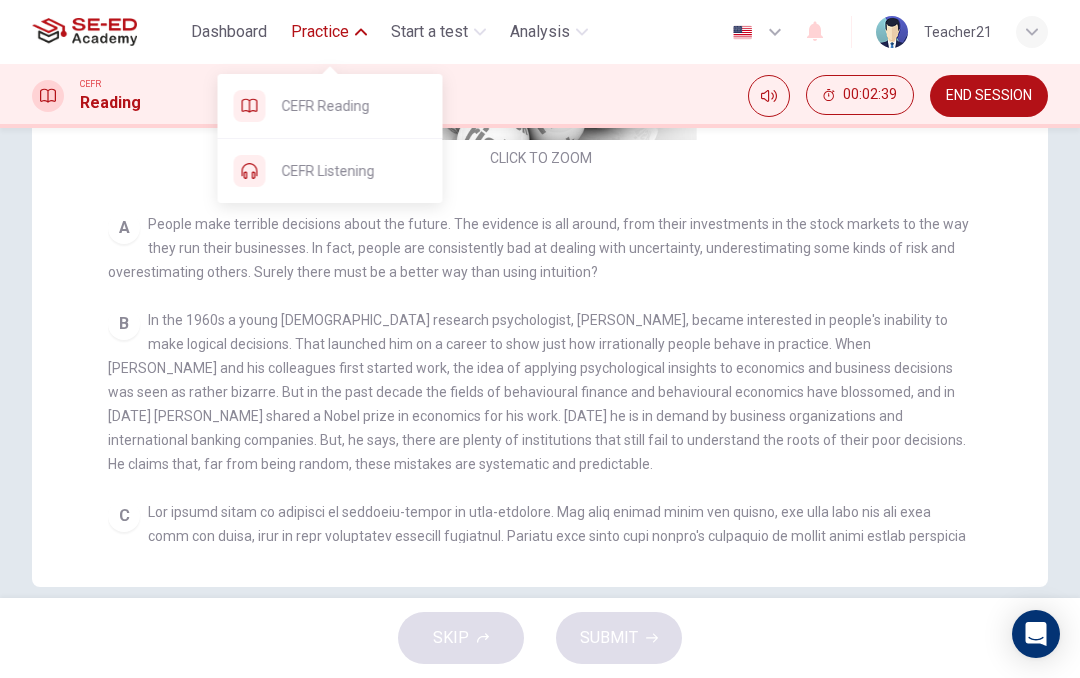 click on "CEFR Listening" at bounding box center (354, 171) 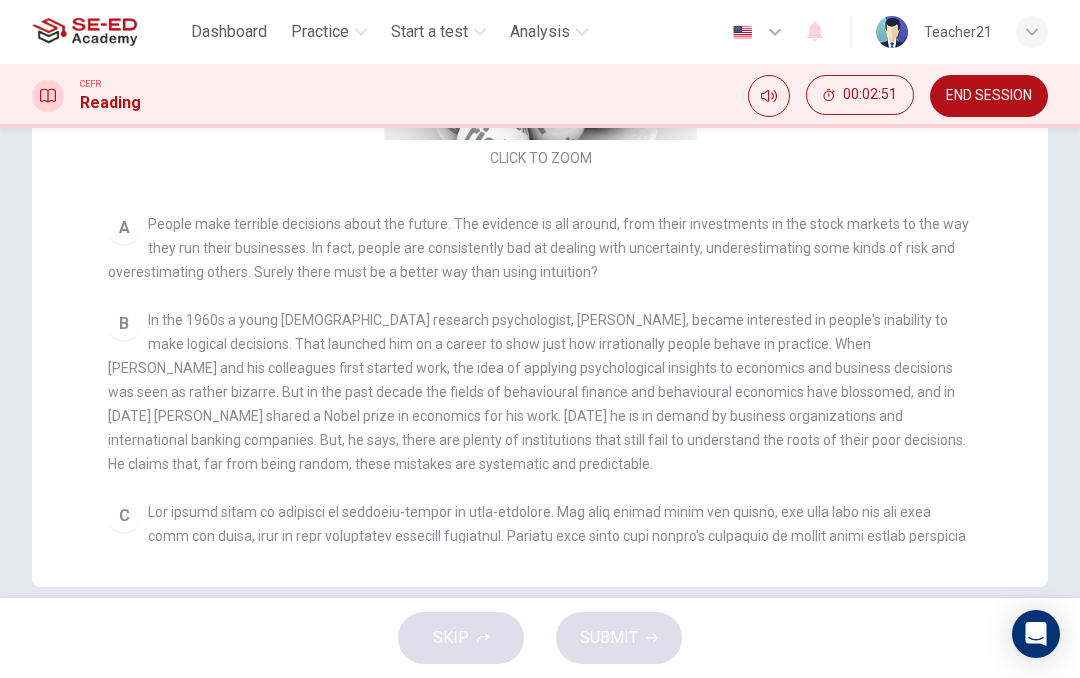 scroll, scrollTop: 0, scrollLeft: 0, axis: both 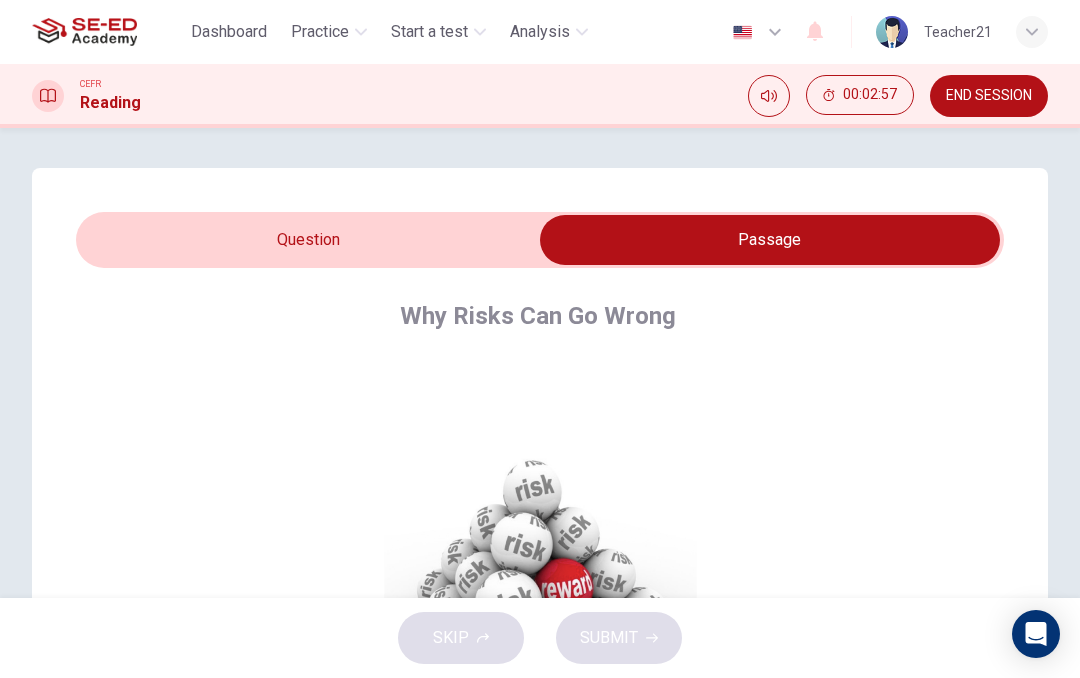 click at bounding box center (770, 240) 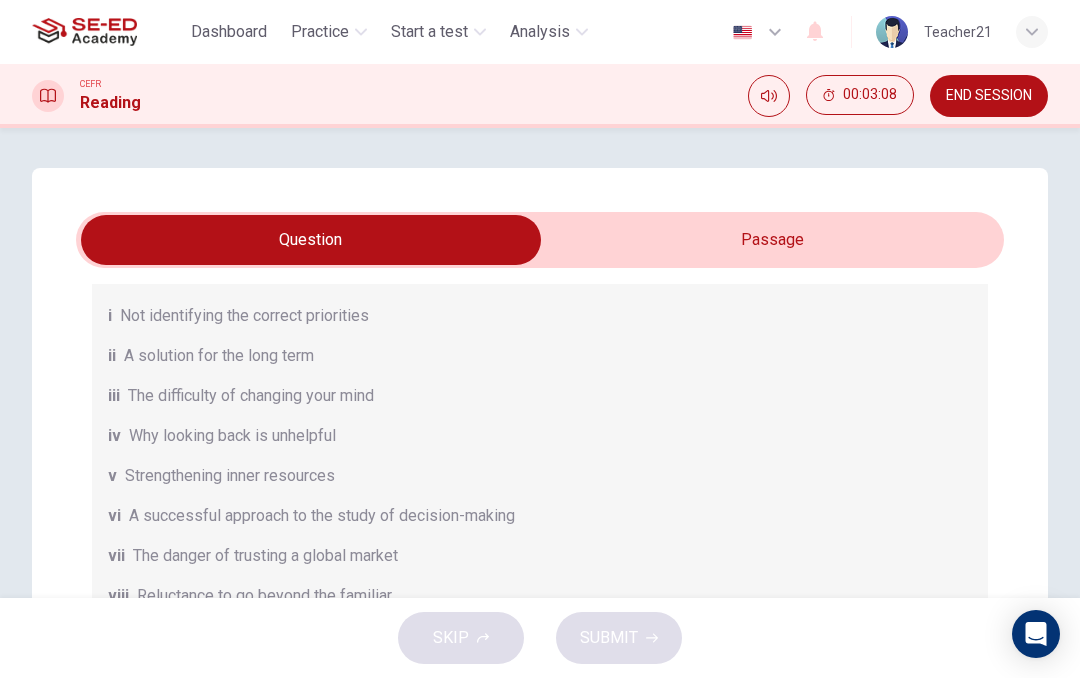 scroll, scrollTop: 244, scrollLeft: 0, axis: vertical 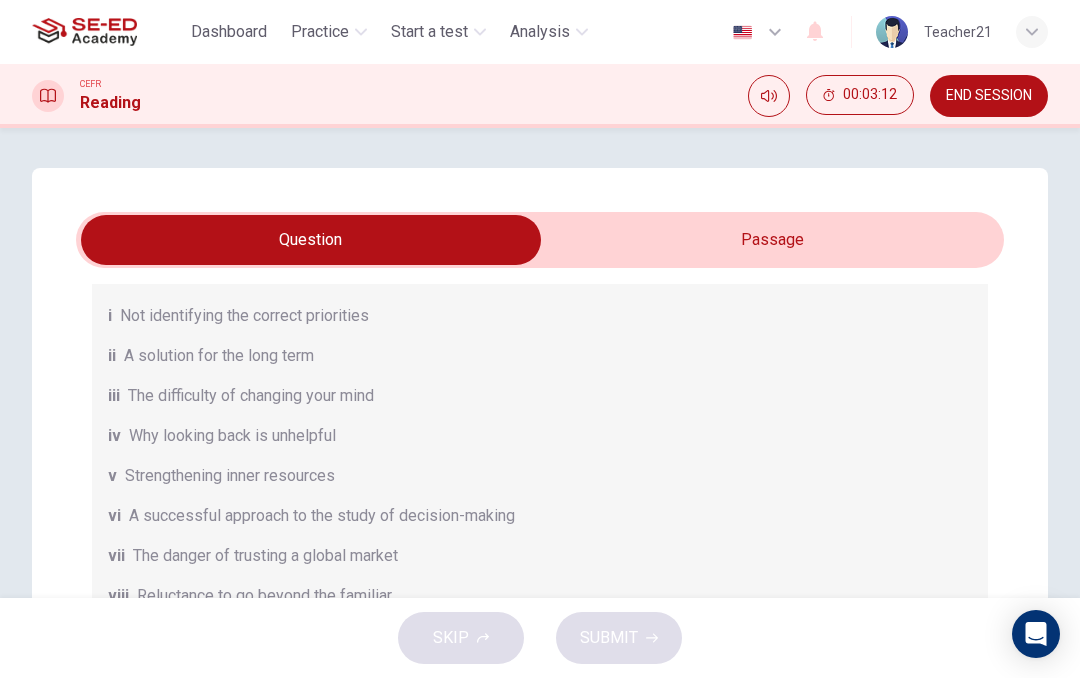 click 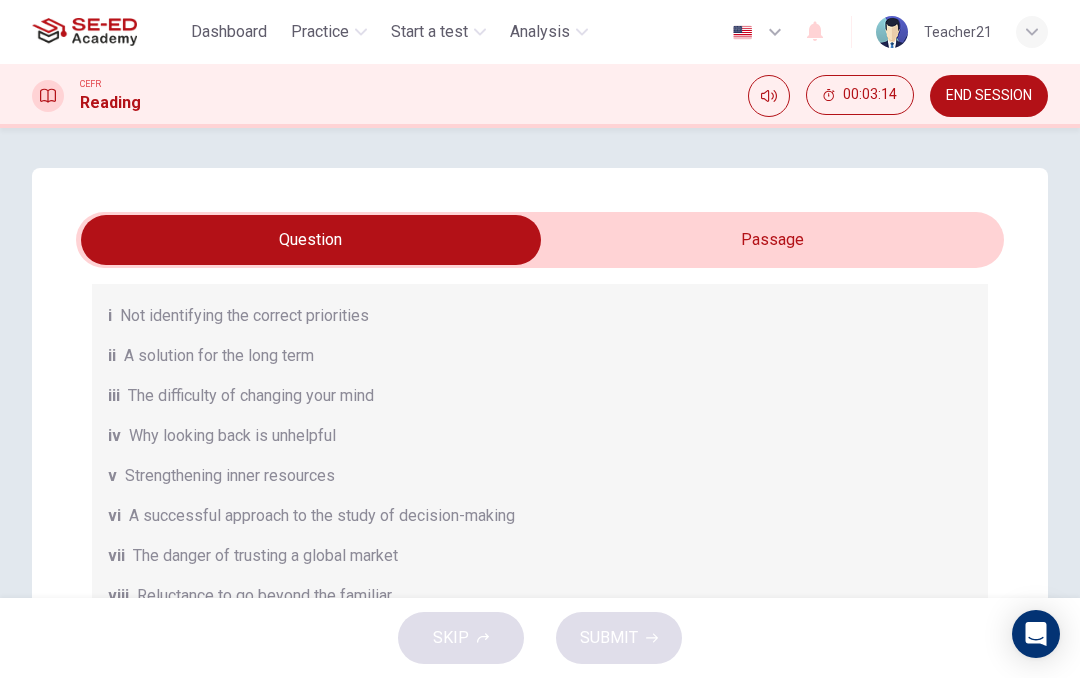 click at bounding box center [84, 32] 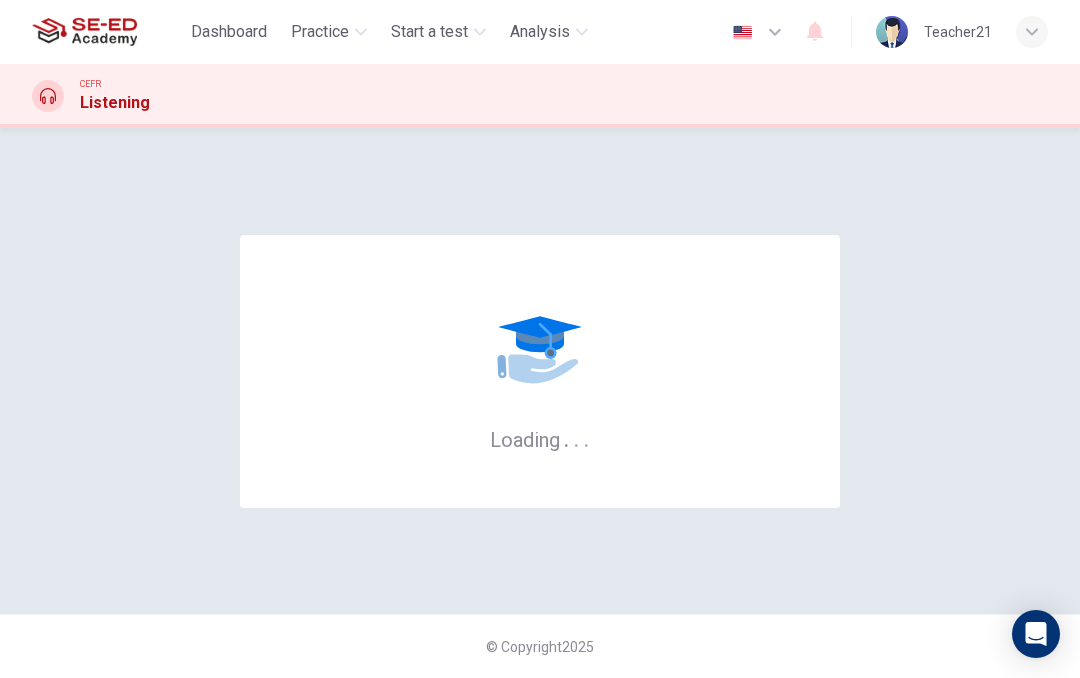 scroll, scrollTop: 0, scrollLeft: 0, axis: both 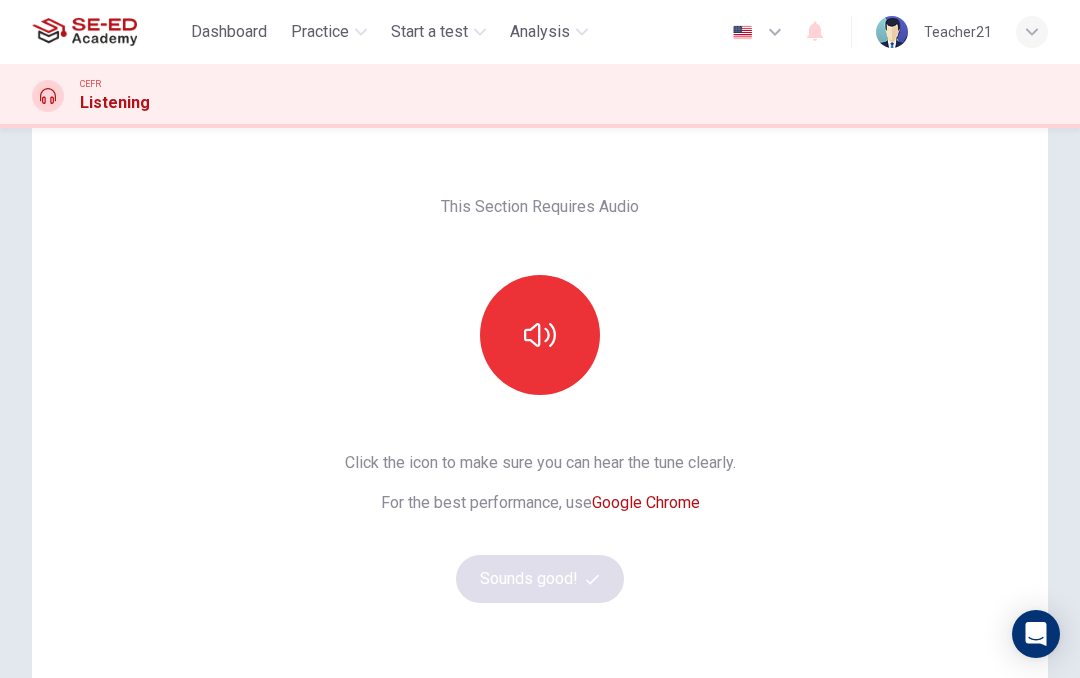 click 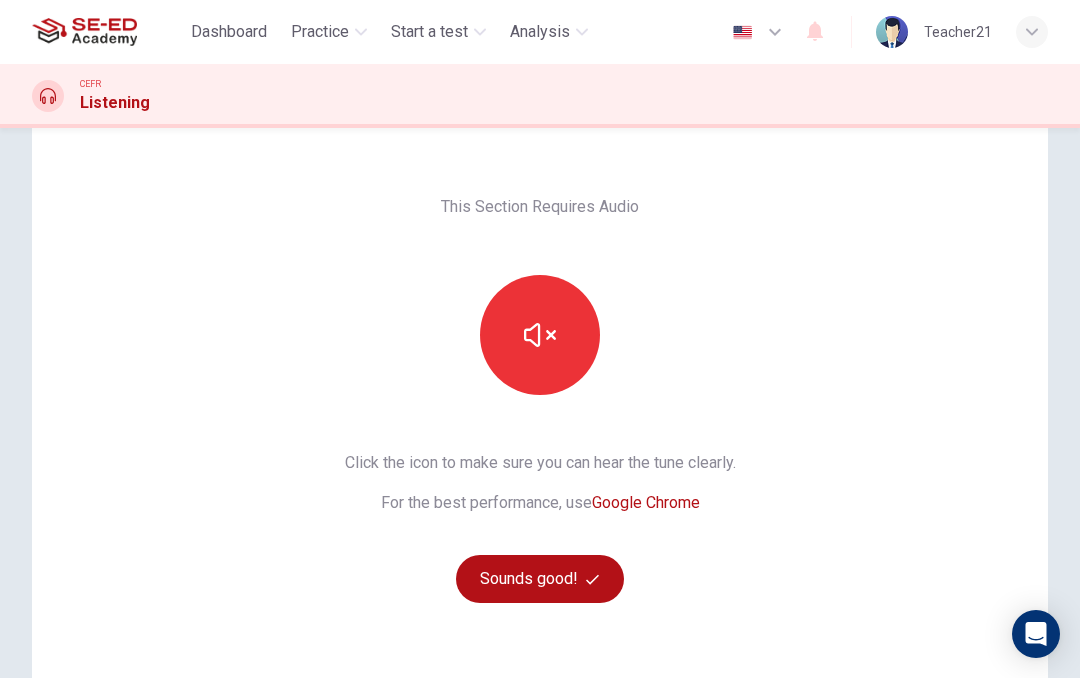 click 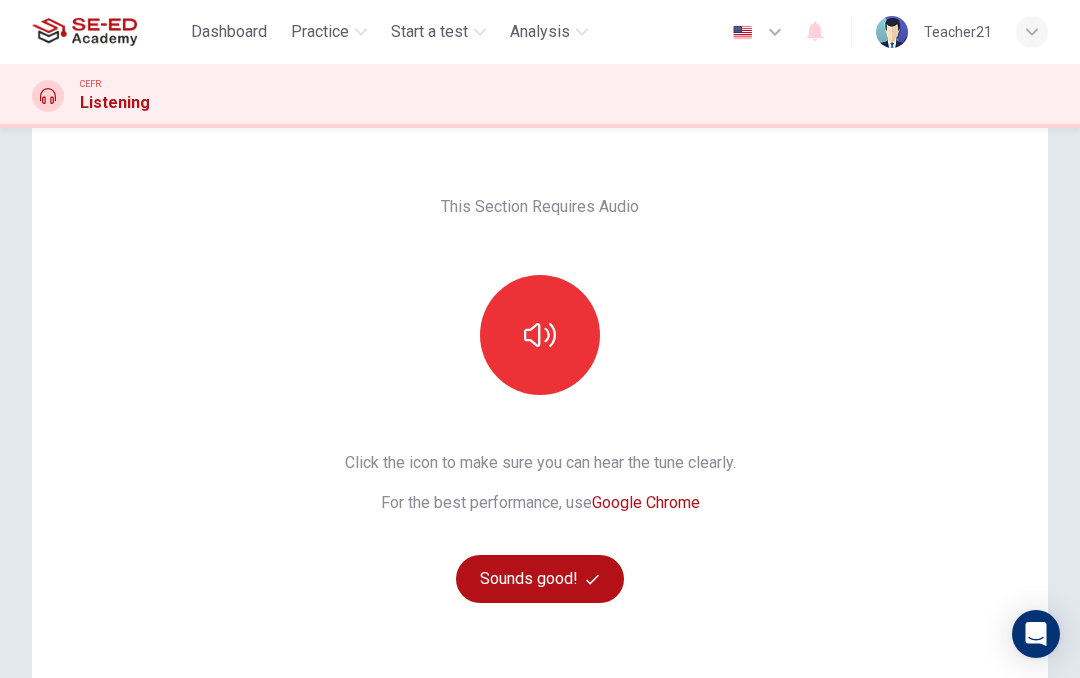 click on "Google Chrome" at bounding box center [646, 502] 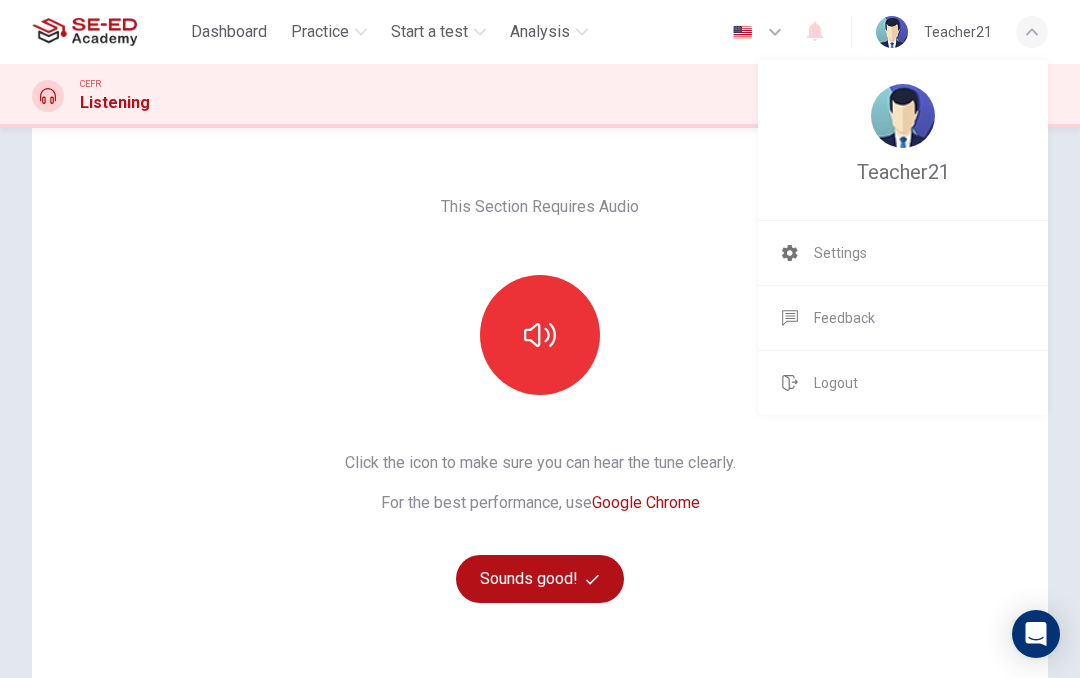 click at bounding box center (540, 339) 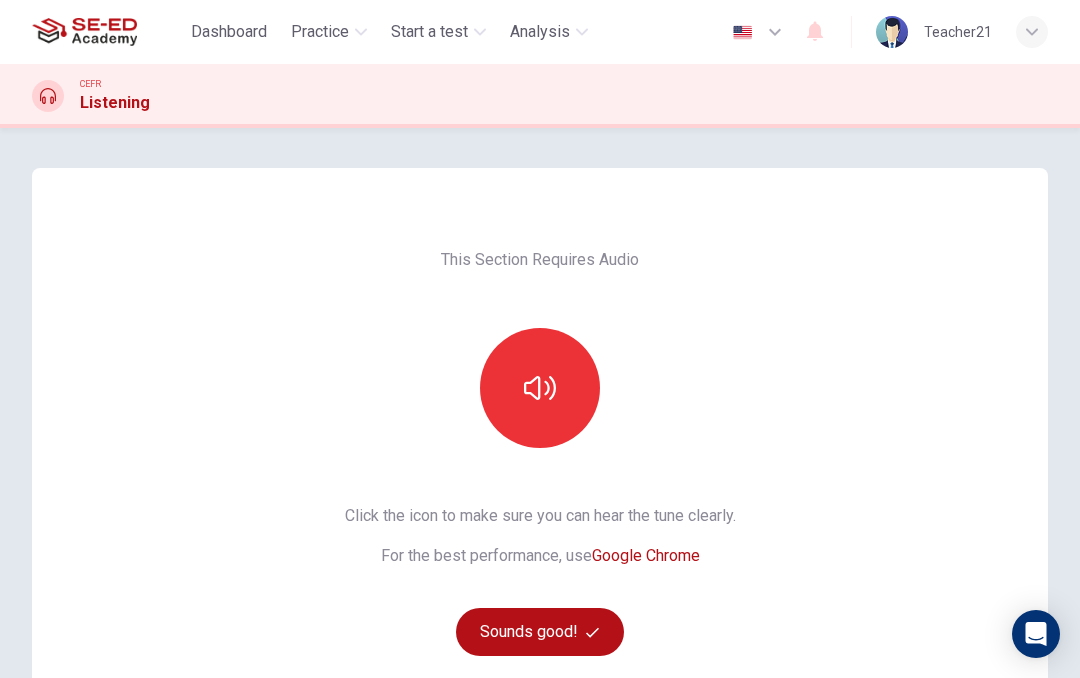 scroll, scrollTop: 0, scrollLeft: 0, axis: both 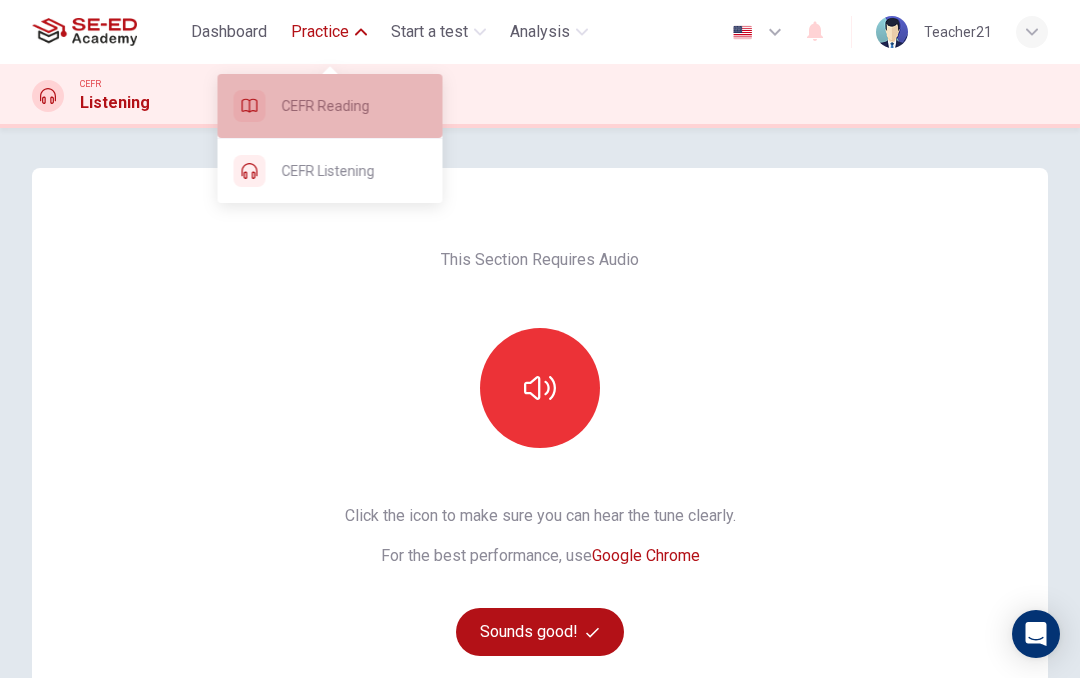 click on "CEFR Reading" at bounding box center [354, 106] 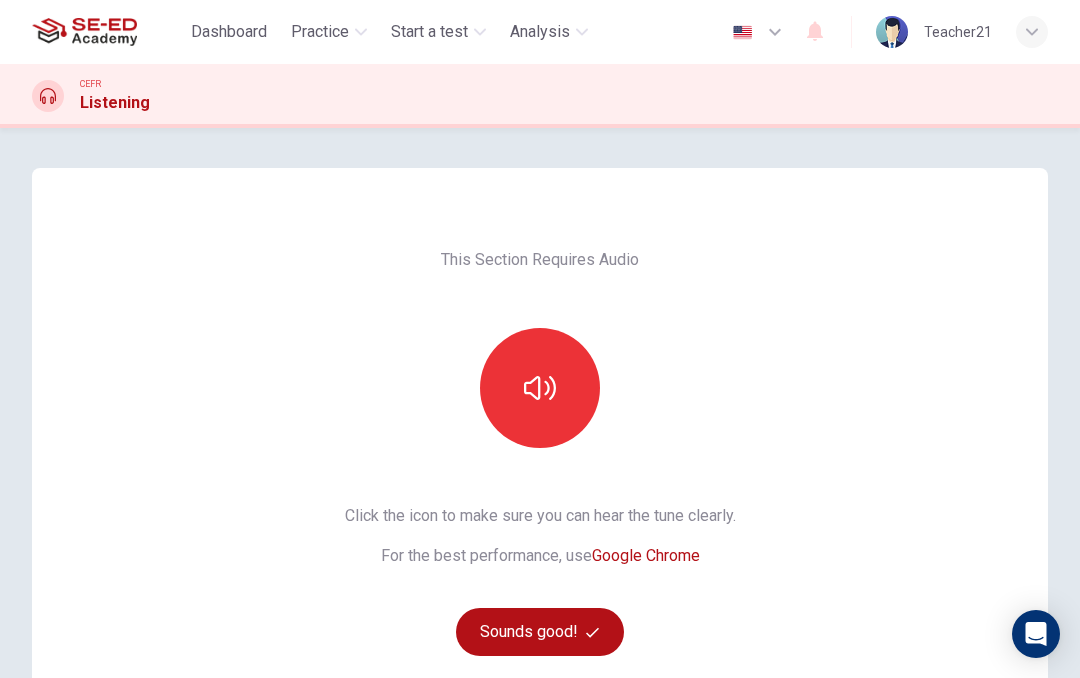 click on "Start a test" at bounding box center (429, 32) 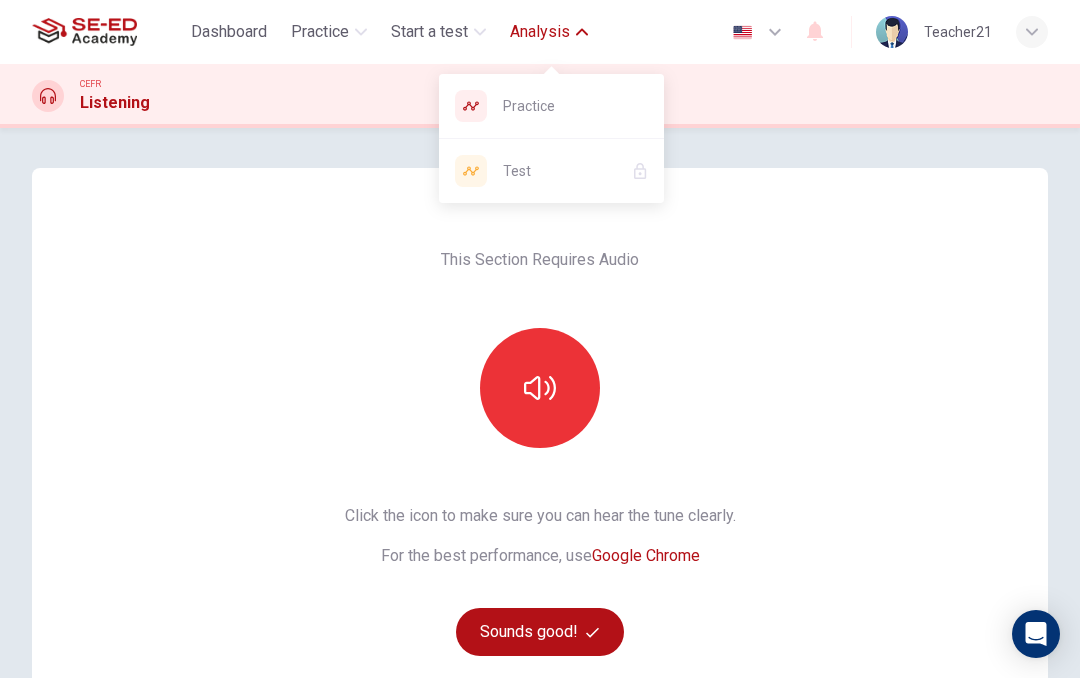 click on "Practice" at bounding box center (575, 106) 